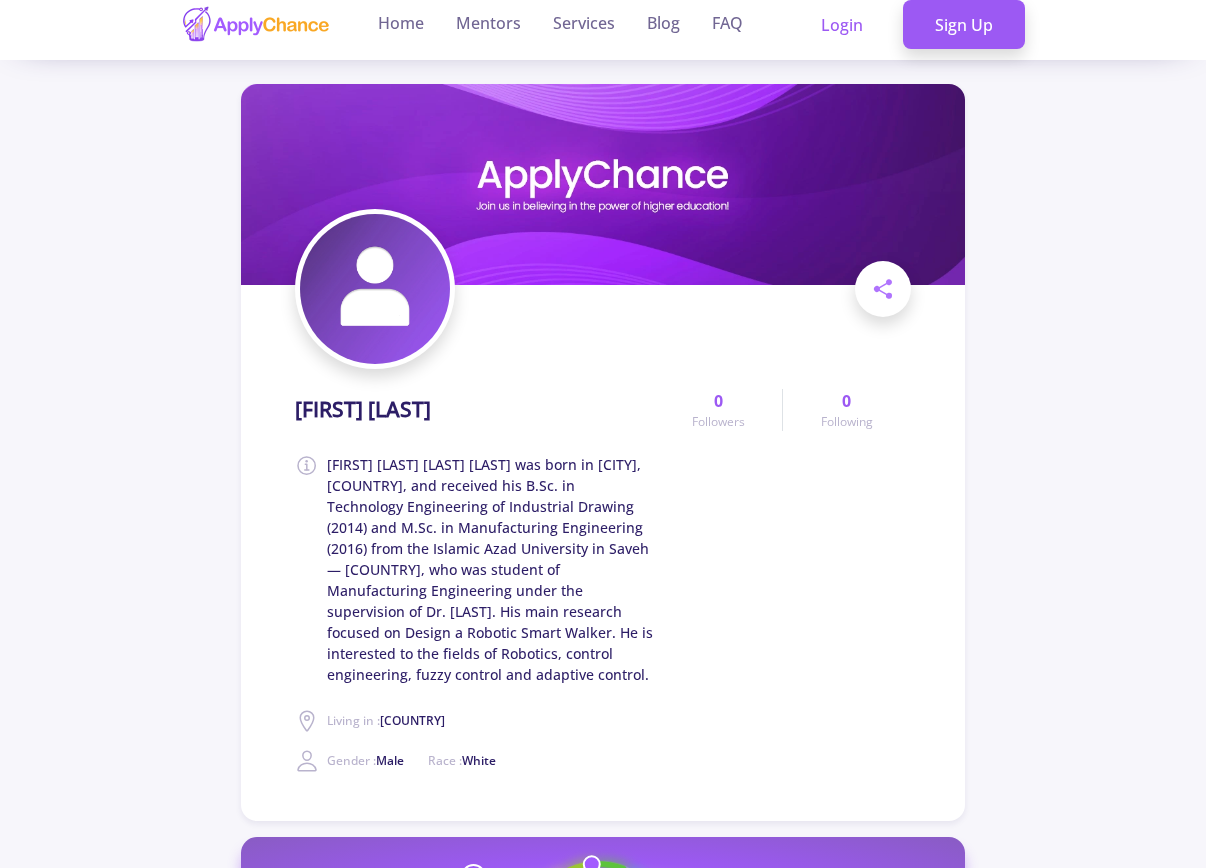 scroll, scrollTop: 0, scrollLeft: 0, axis: both 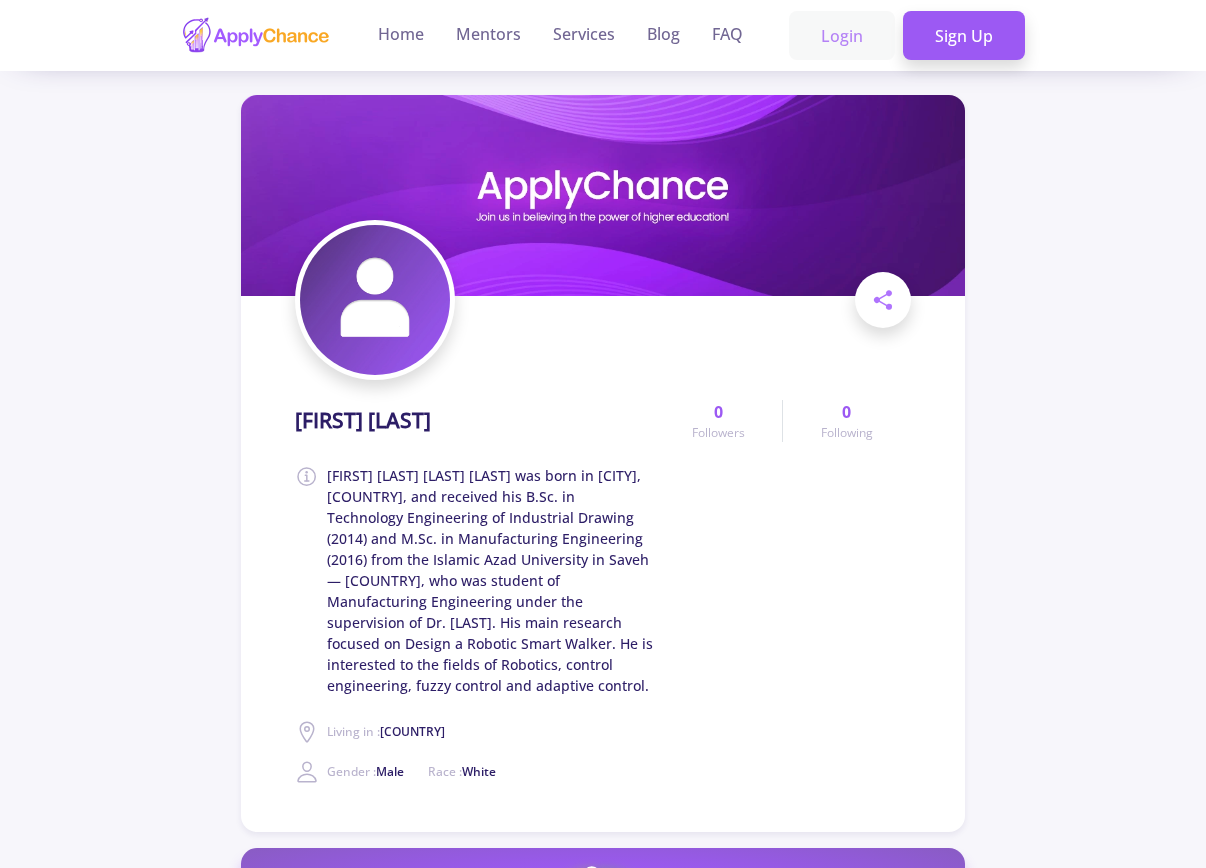 click on "Login" 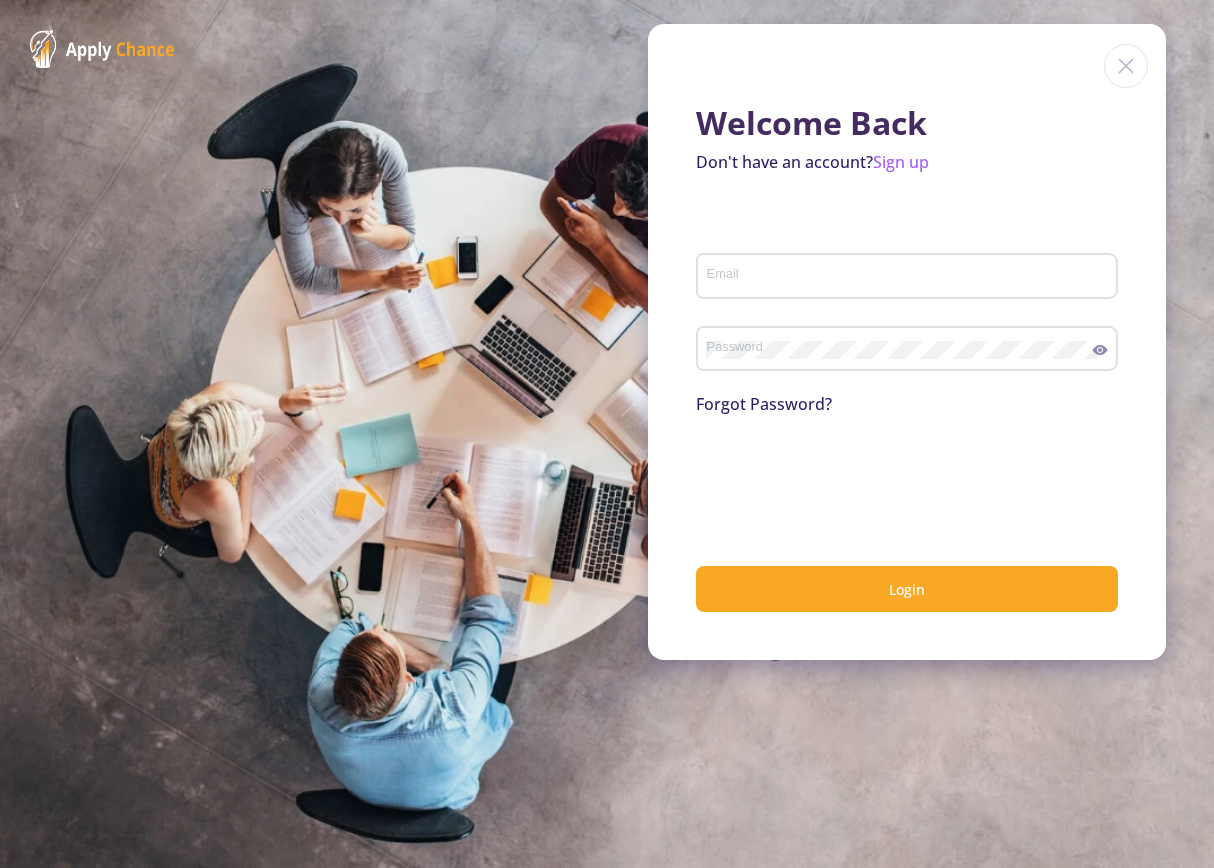 click on "Email" at bounding box center (910, 277) 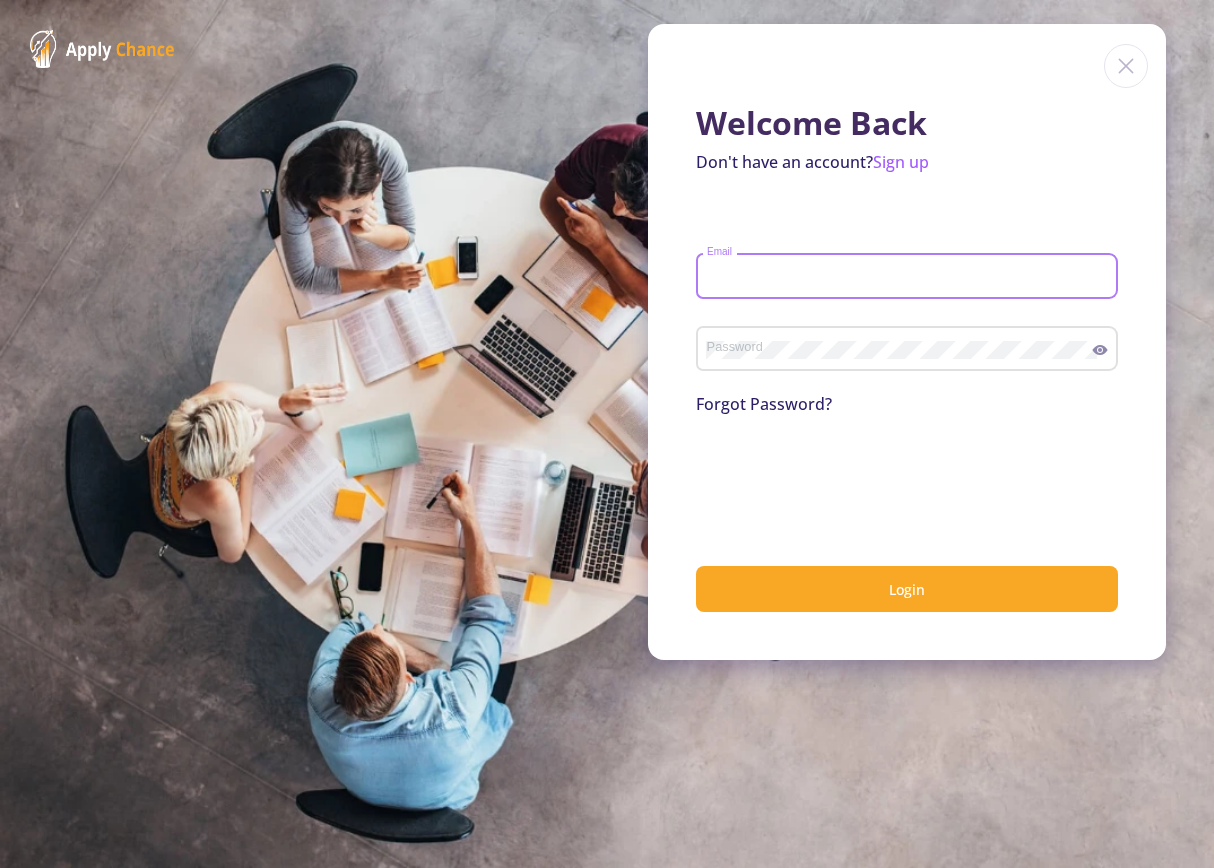 click on "Email" at bounding box center (910, 277) 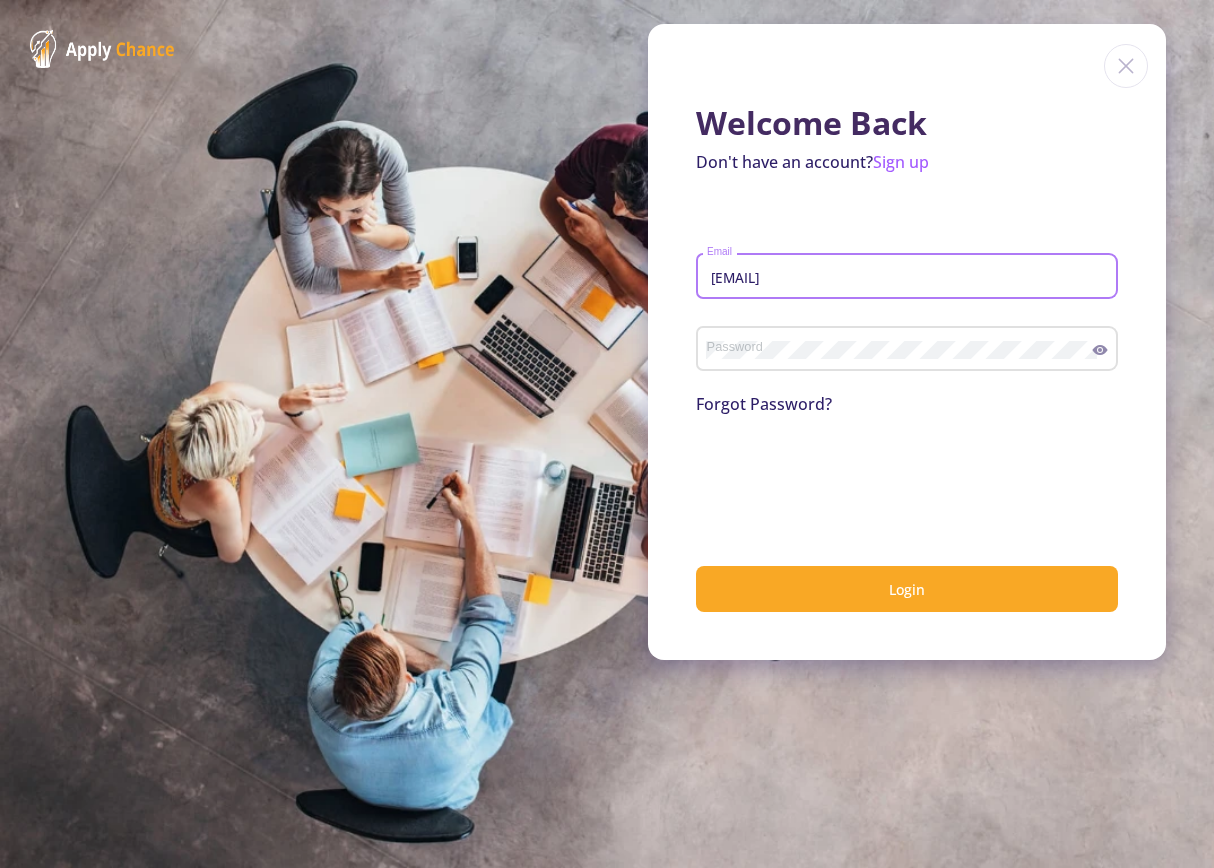 type on "[EMAIL]" 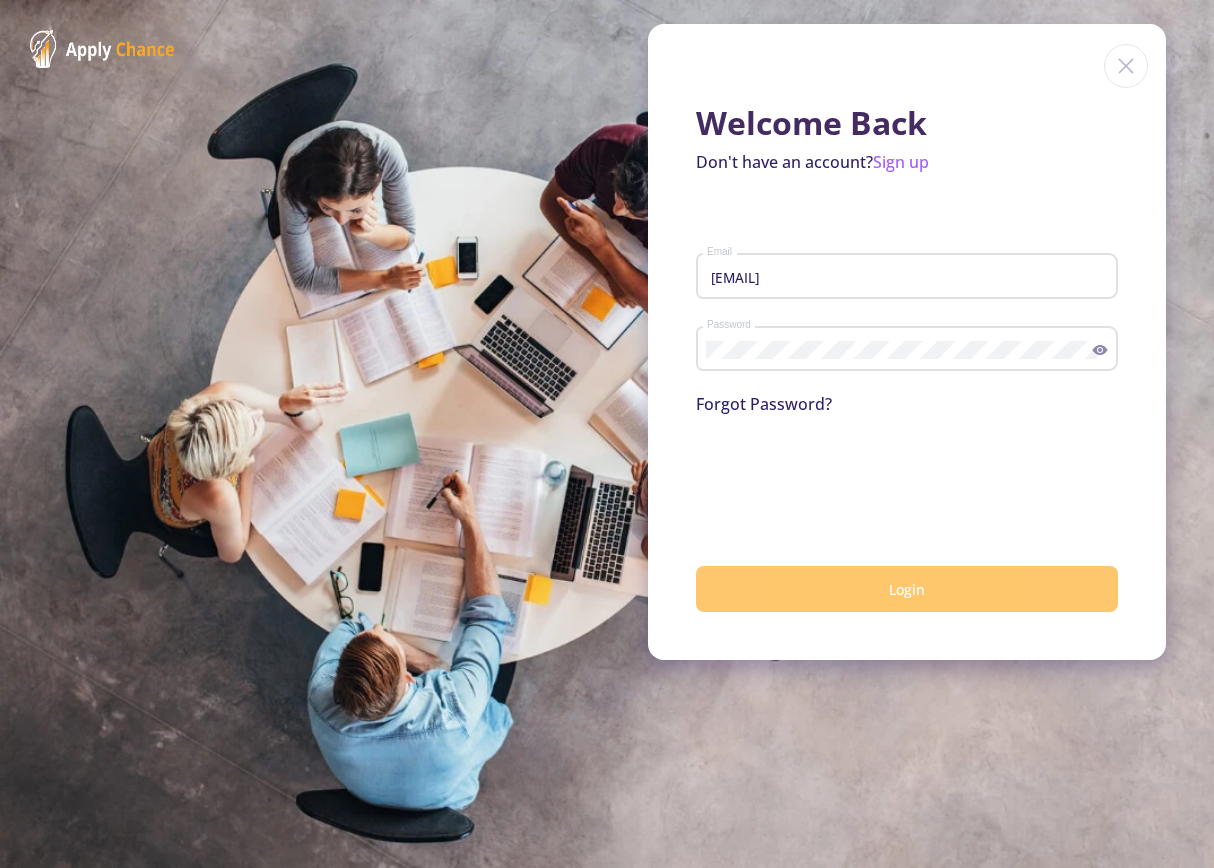 click on "Login" 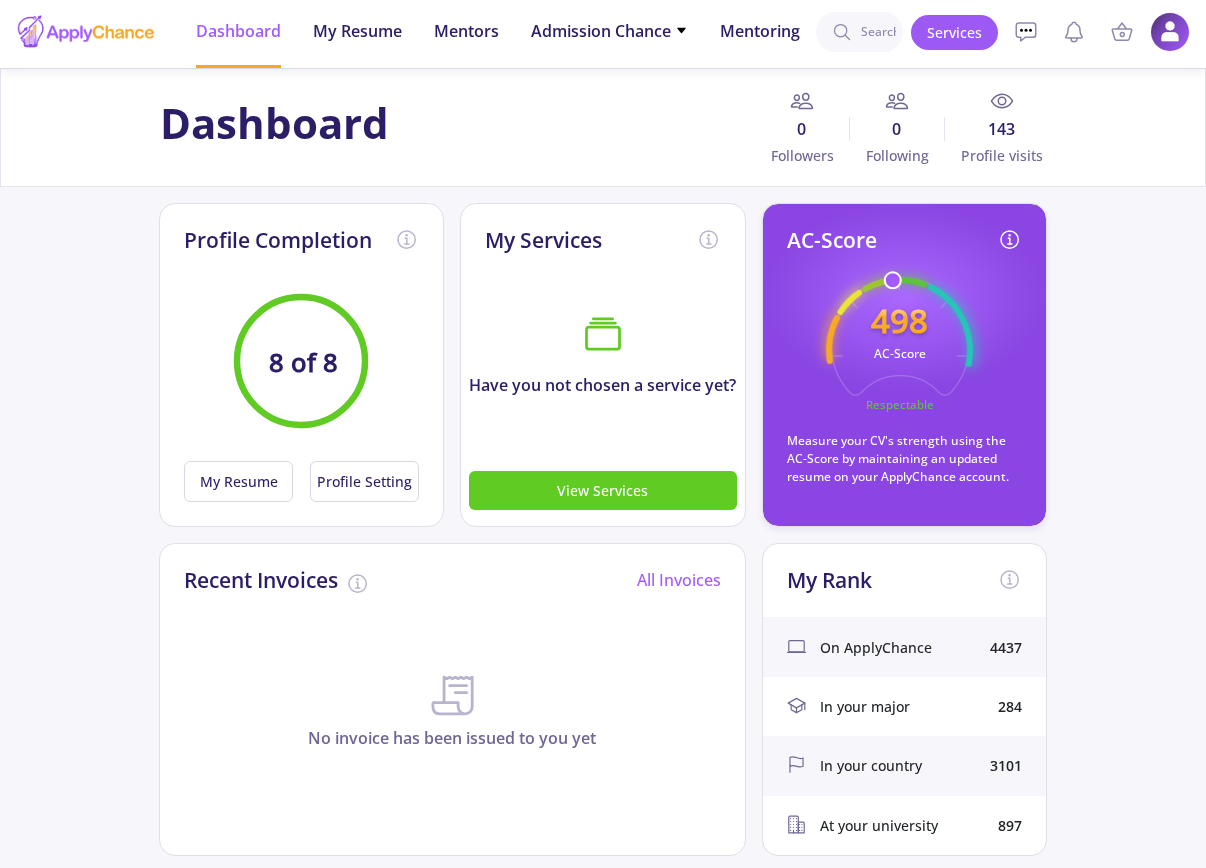 scroll, scrollTop: 0, scrollLeft: 0, axis: both 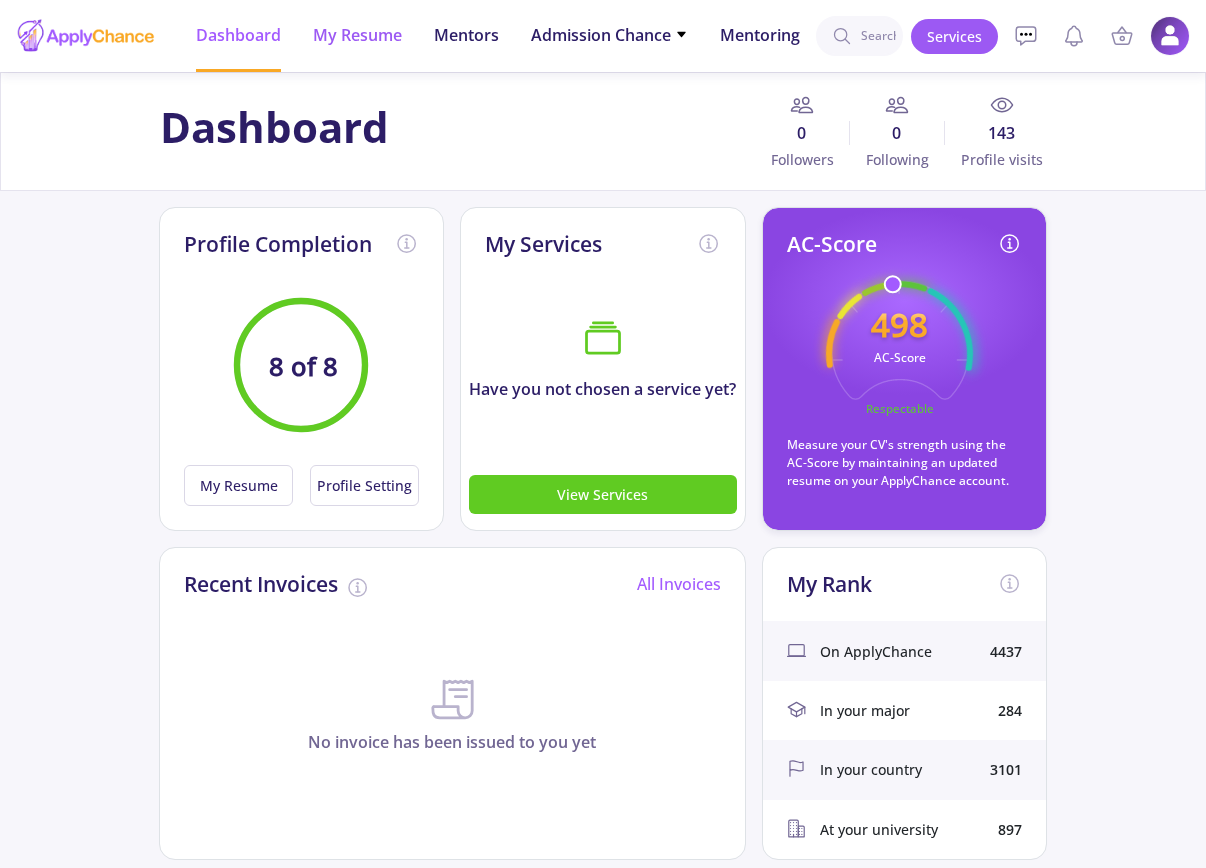 click on "My Resume" 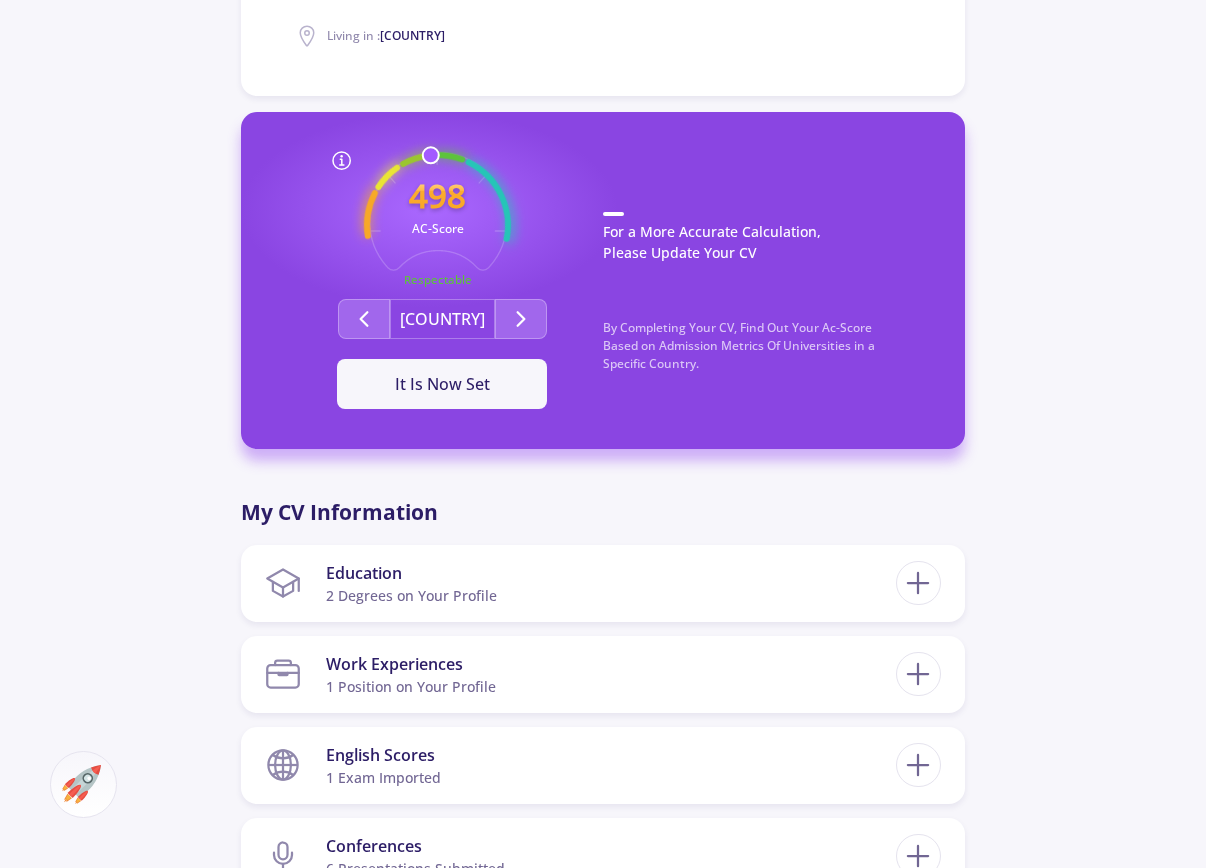 scroll, scrollTop: 720, scrollLeft: 0, axis: vertical 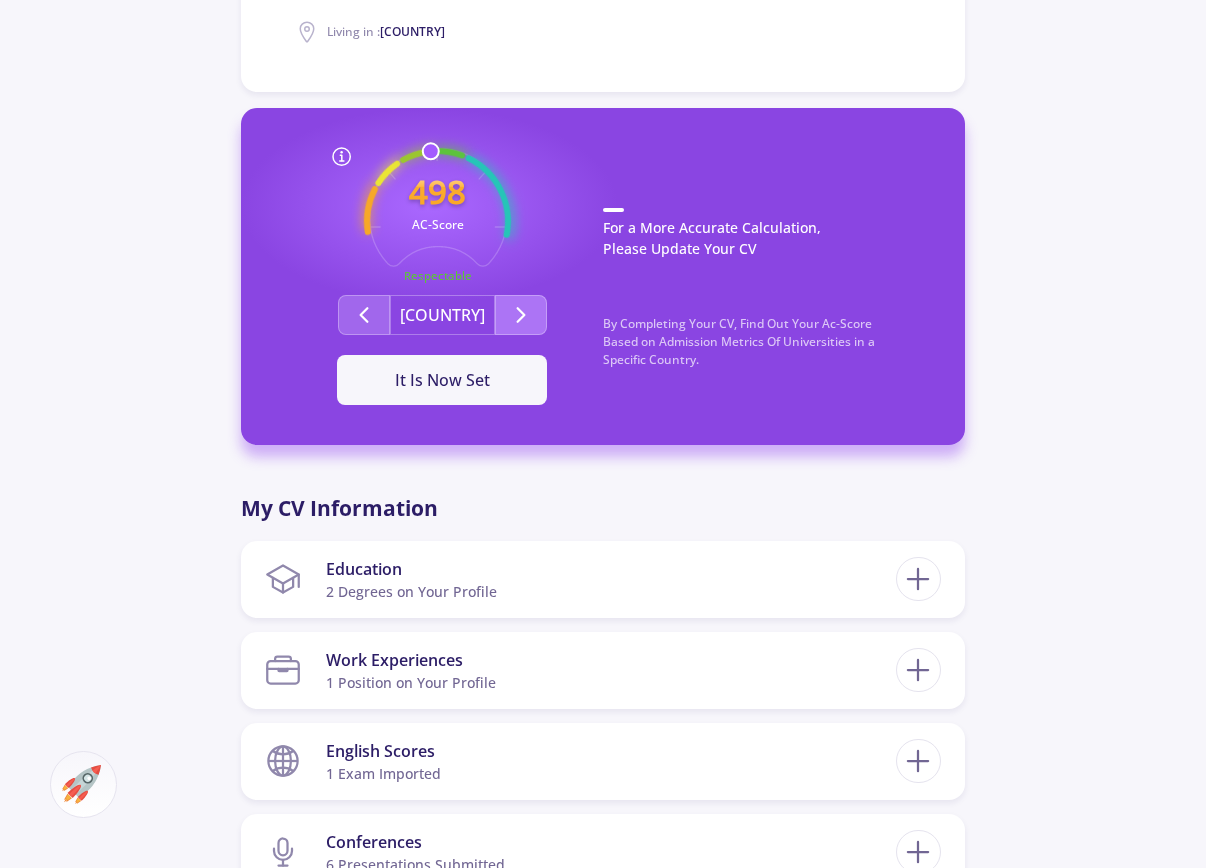 click 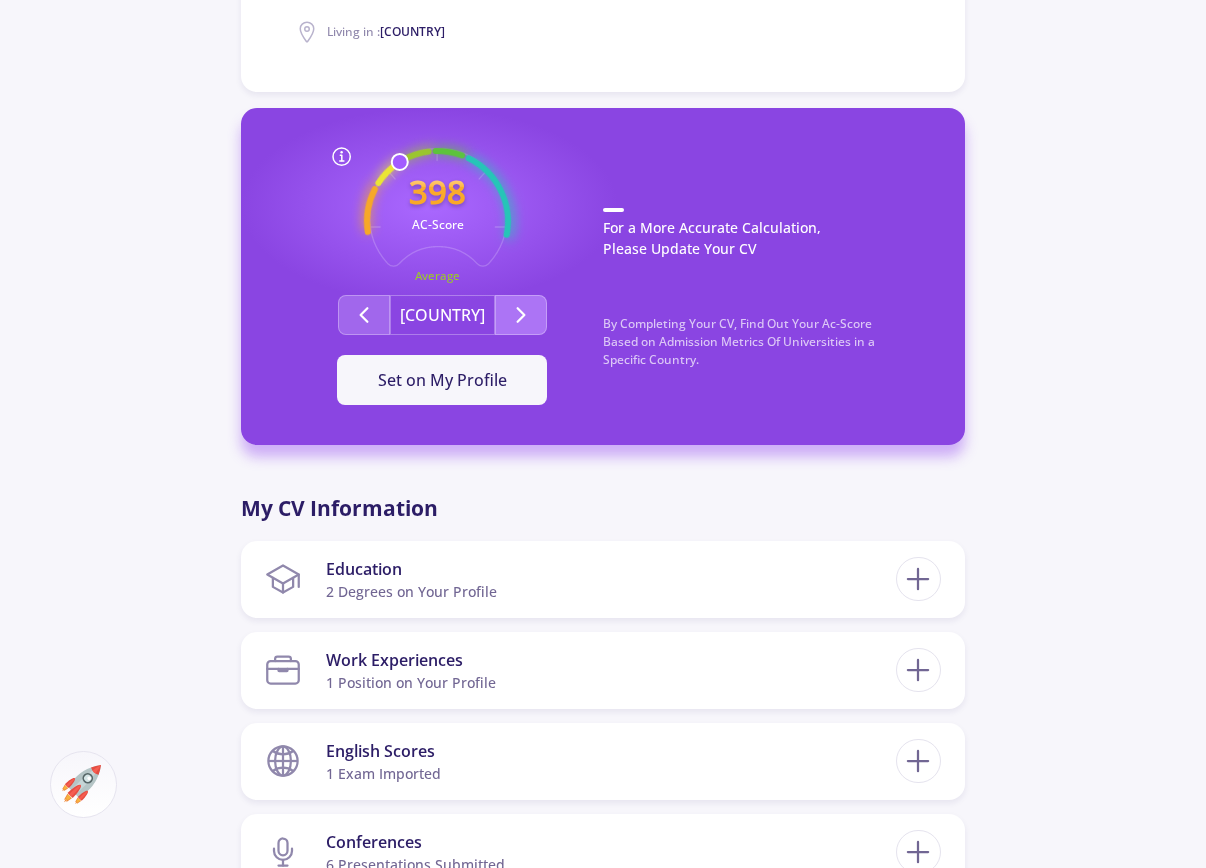 click 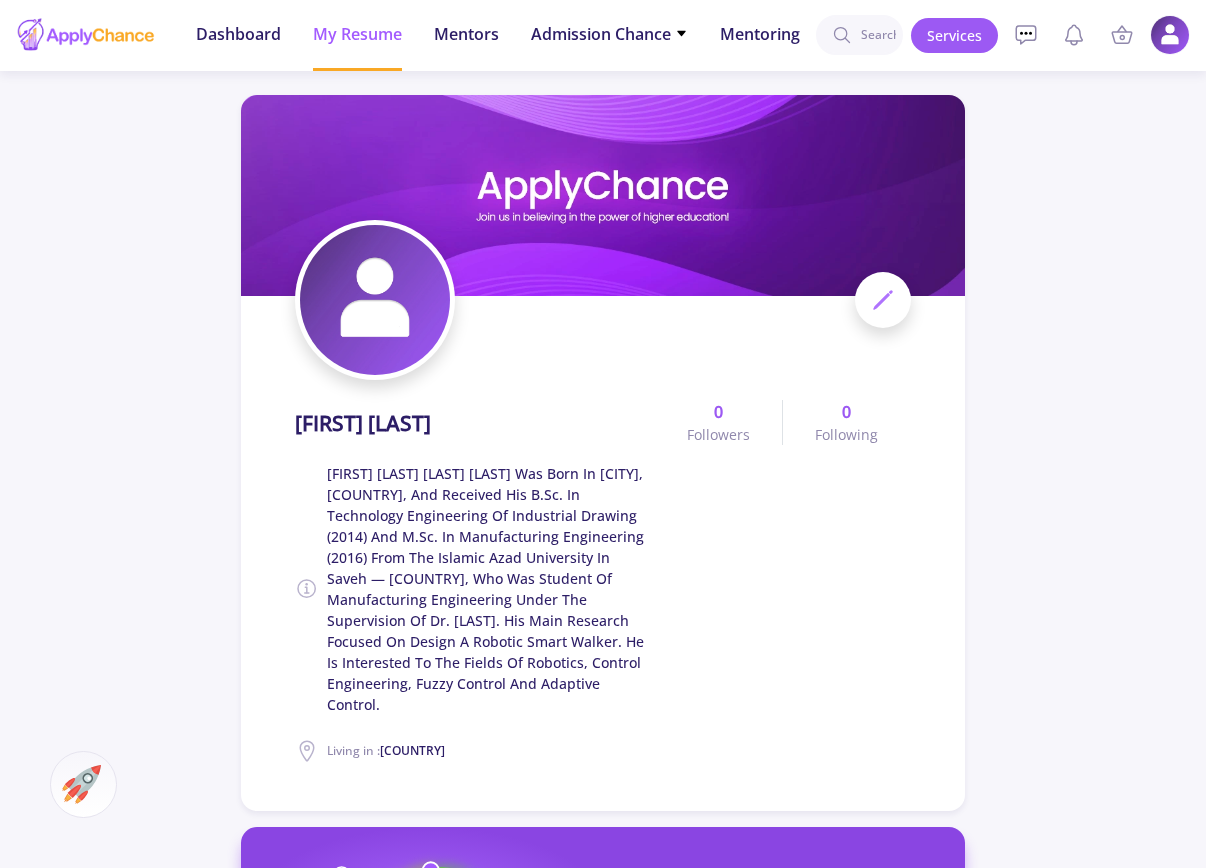 scroll, scrollTop: 0, scrollLeft: 0, axis: both 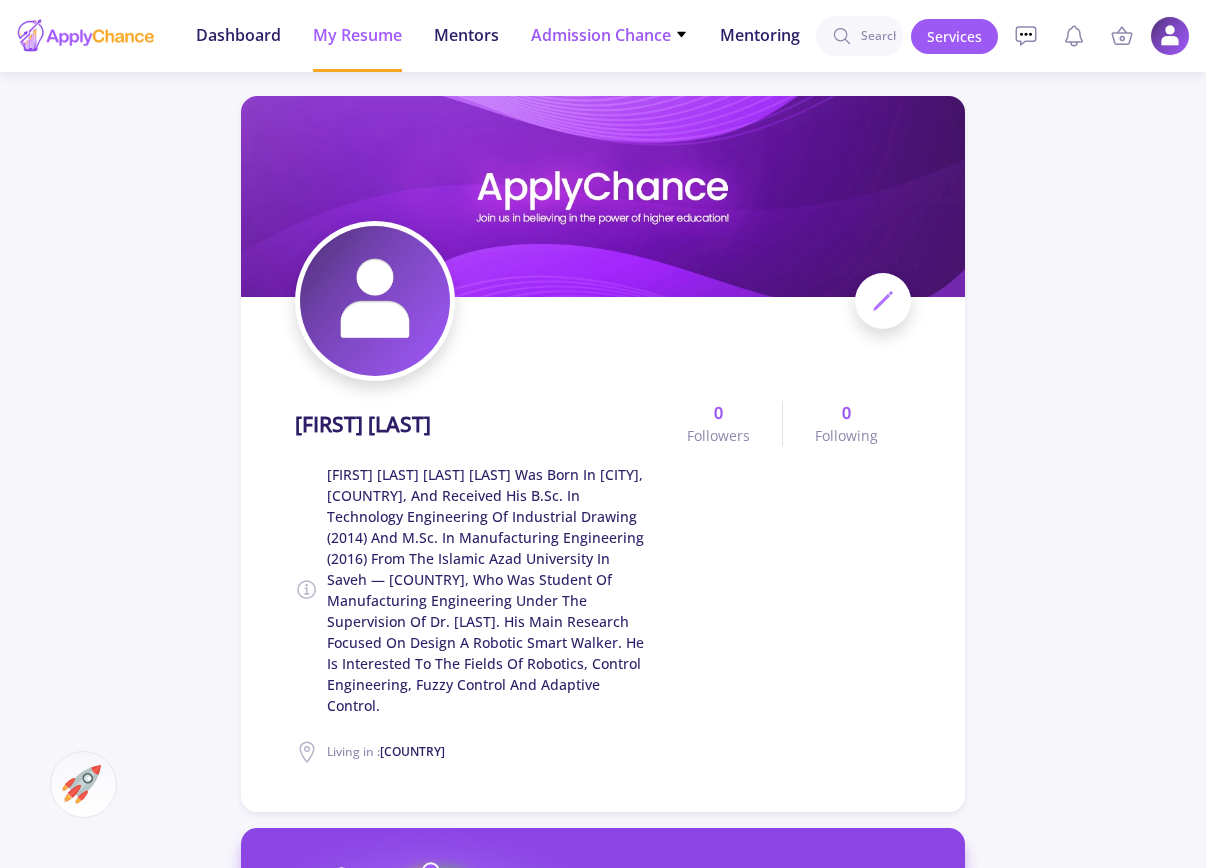 click on "Admission Chance" 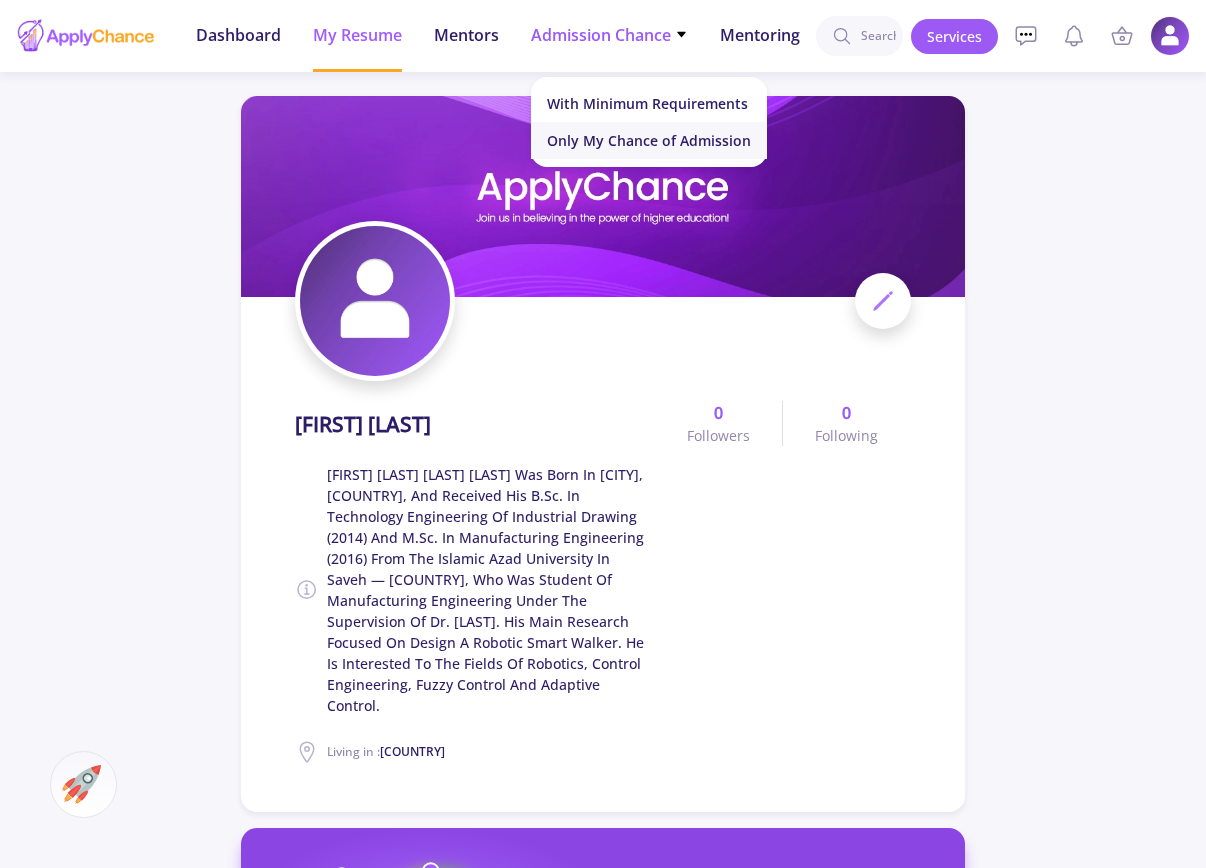 click on "Only My Chance of Admission" 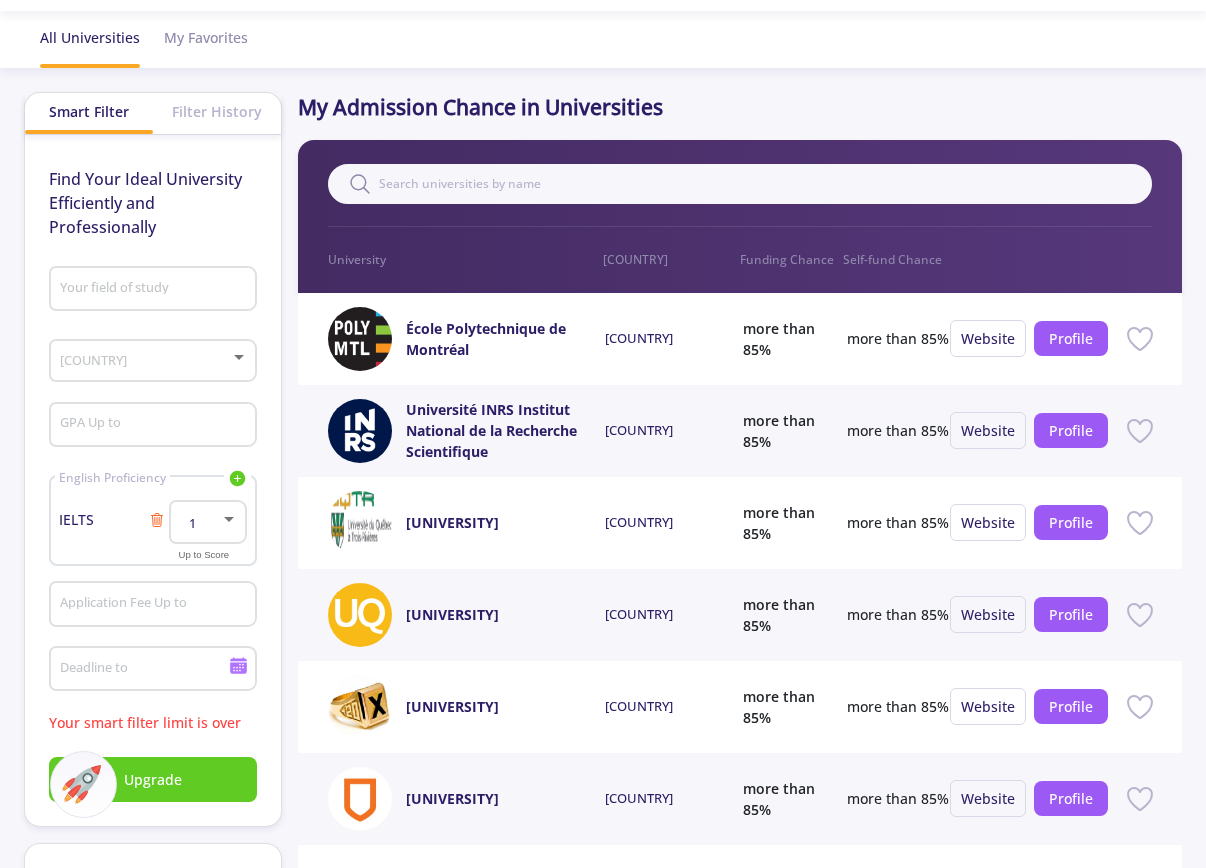 scroll, scrollTop: 0, scrollLeft: 0, axis: both 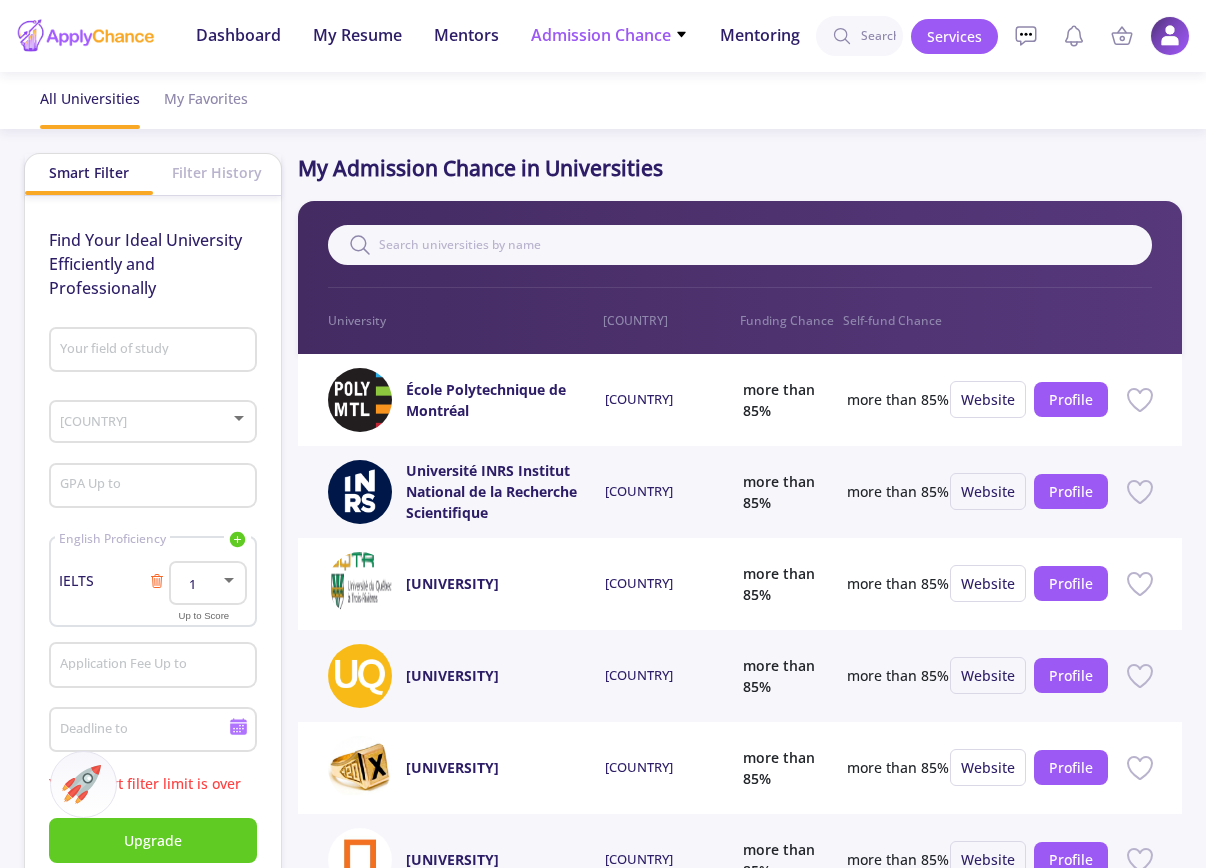 click on "Admission Chance" 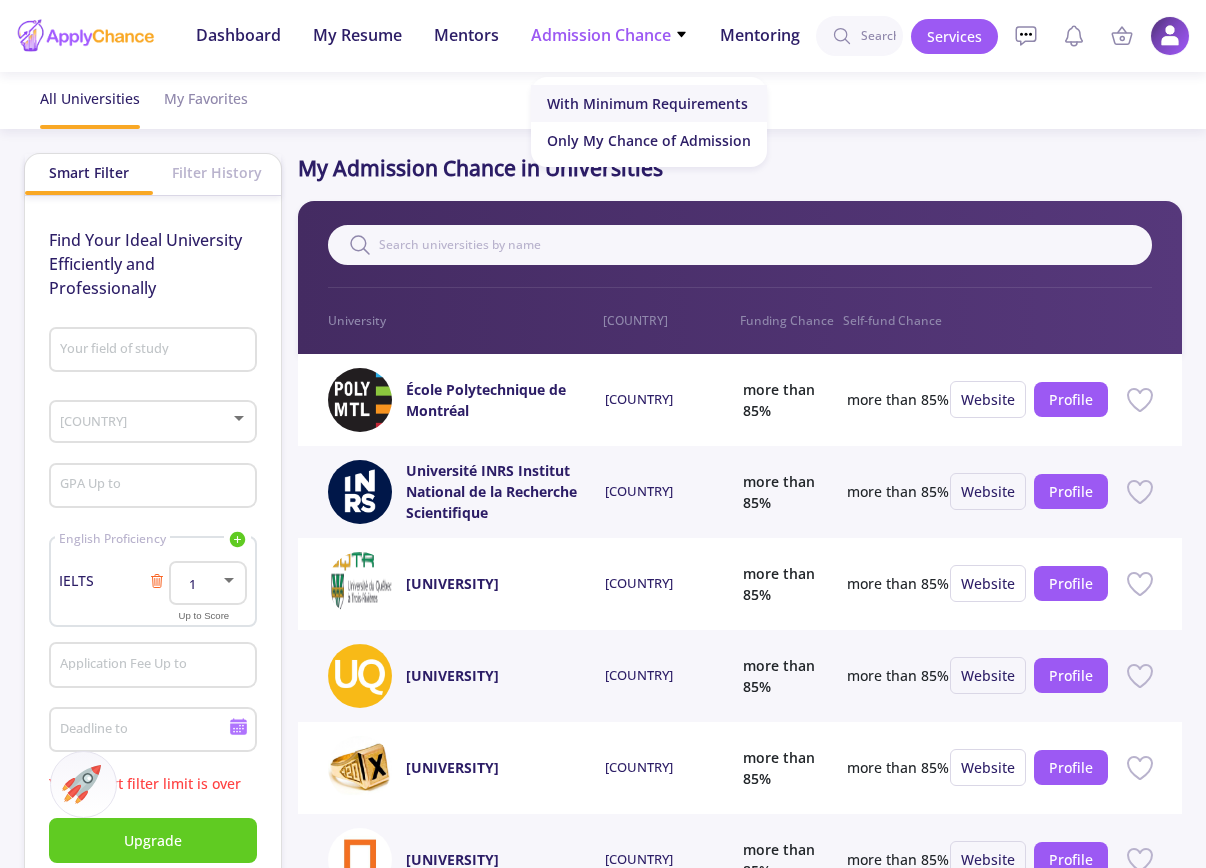 click on "With Minimum Requirements" 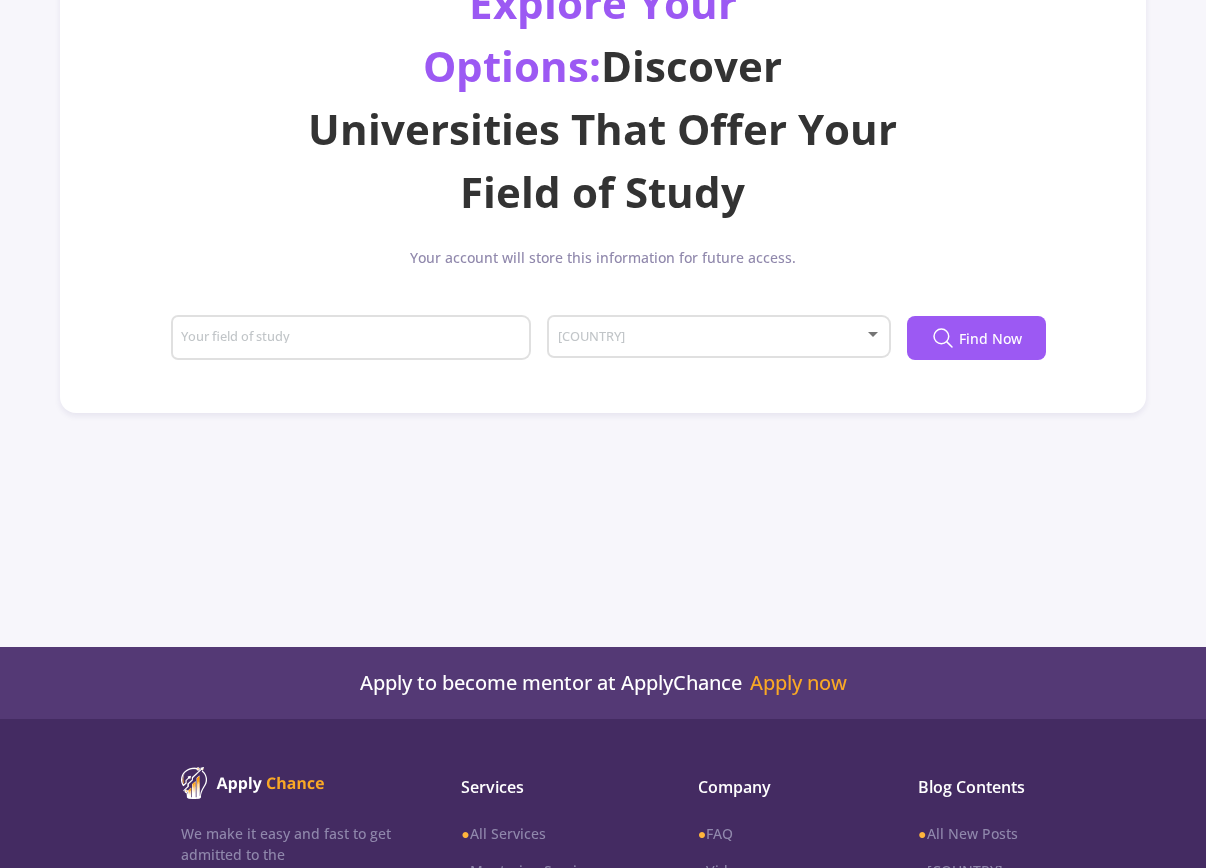 scroll, scrollTop: 240, scrollLeft: 0, axis: vertical 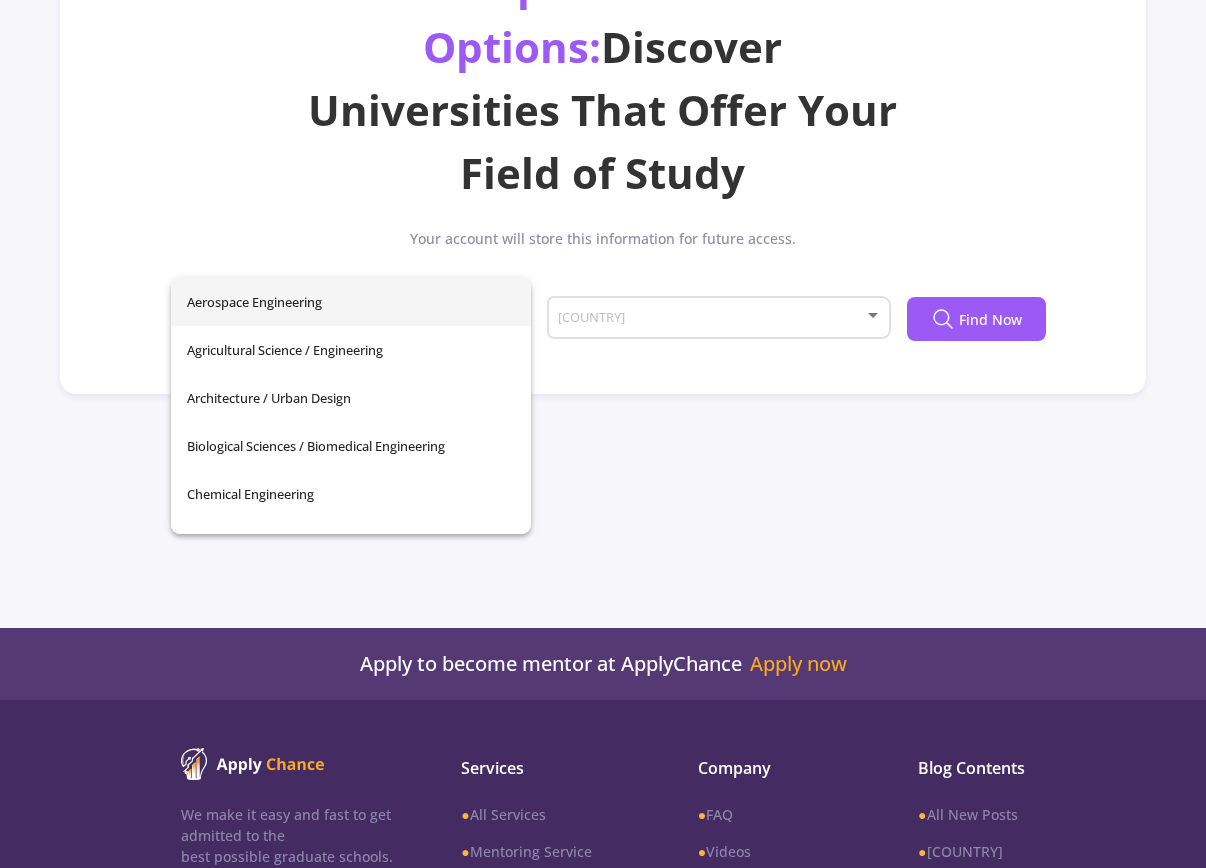 click on "Your field of study" at bounding box center [353, 320] 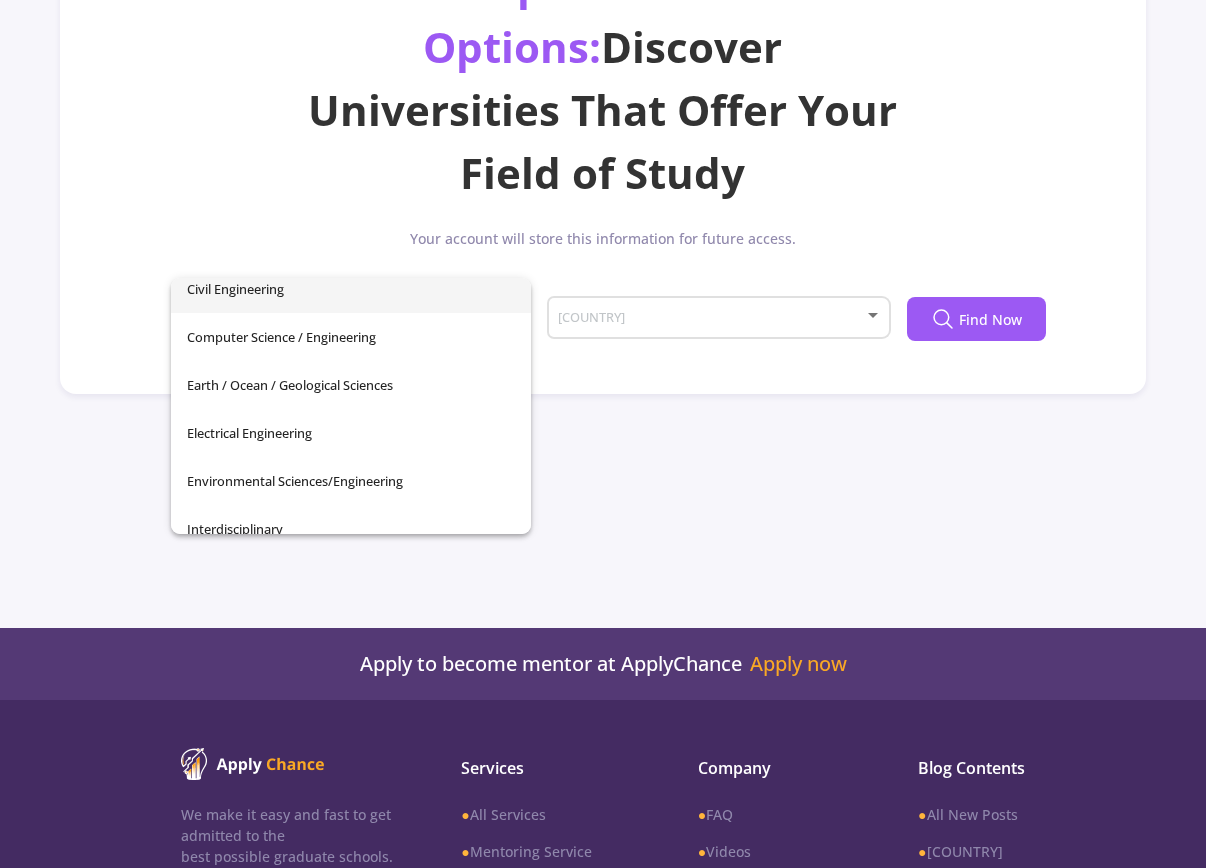 scroll, scrollTop: 480, scrollLeft: 0, axis: vertical 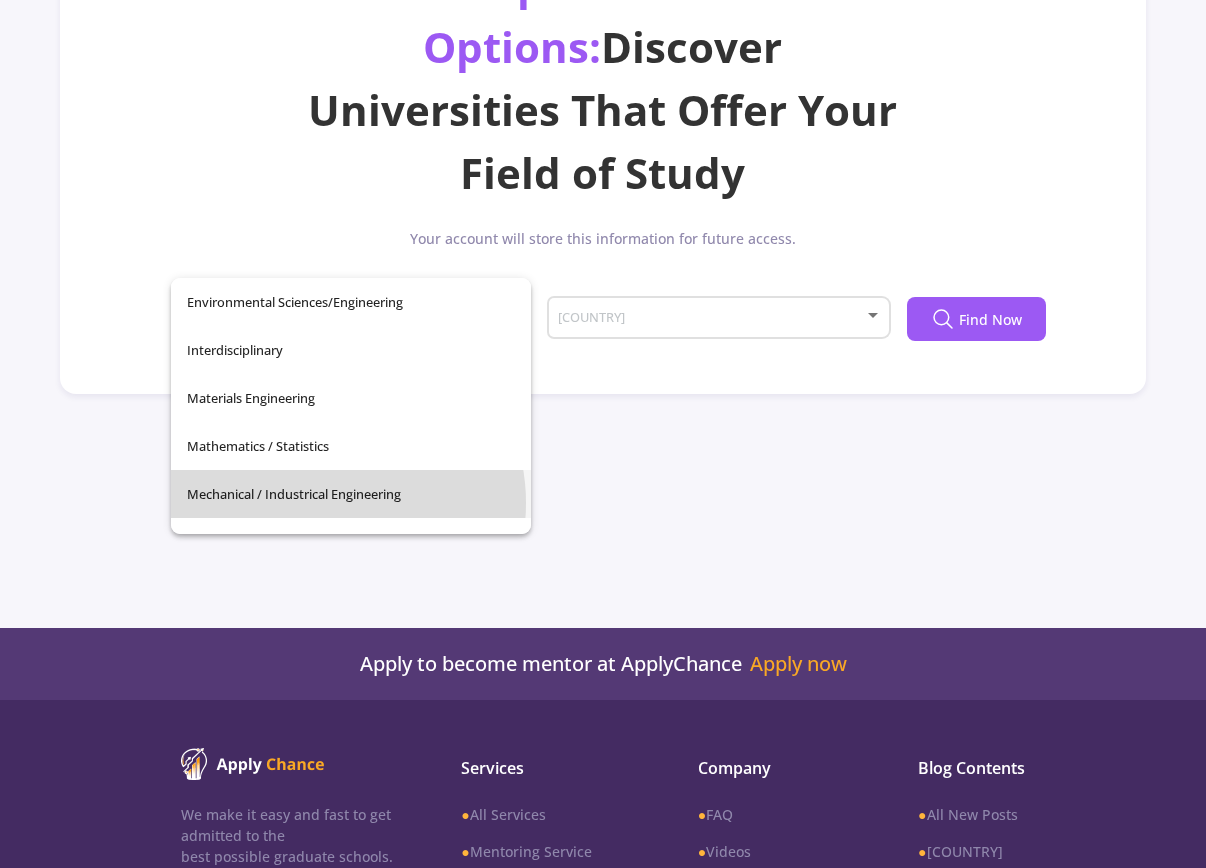 click on "Mechanical / Industrical Engineering" at bounding box center [351, 494] 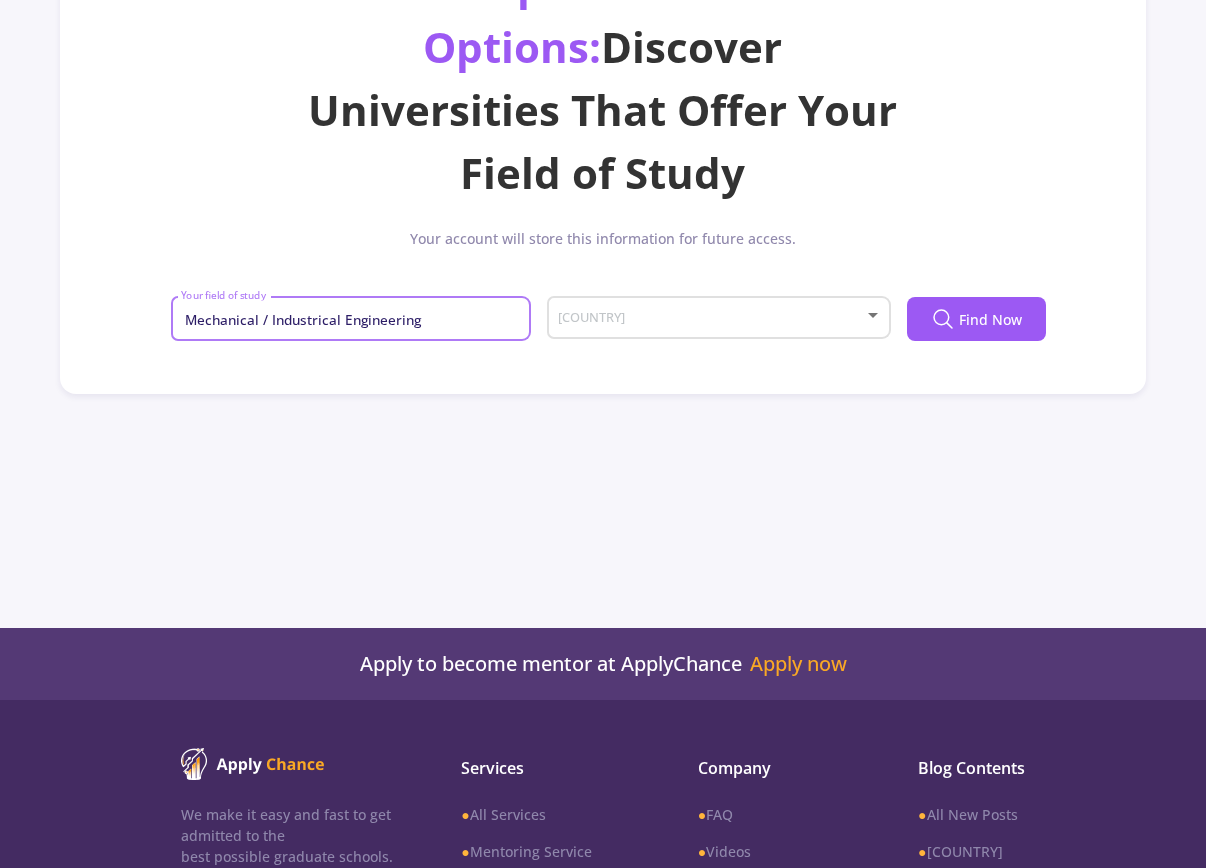 click at bounding box center [713, 318] 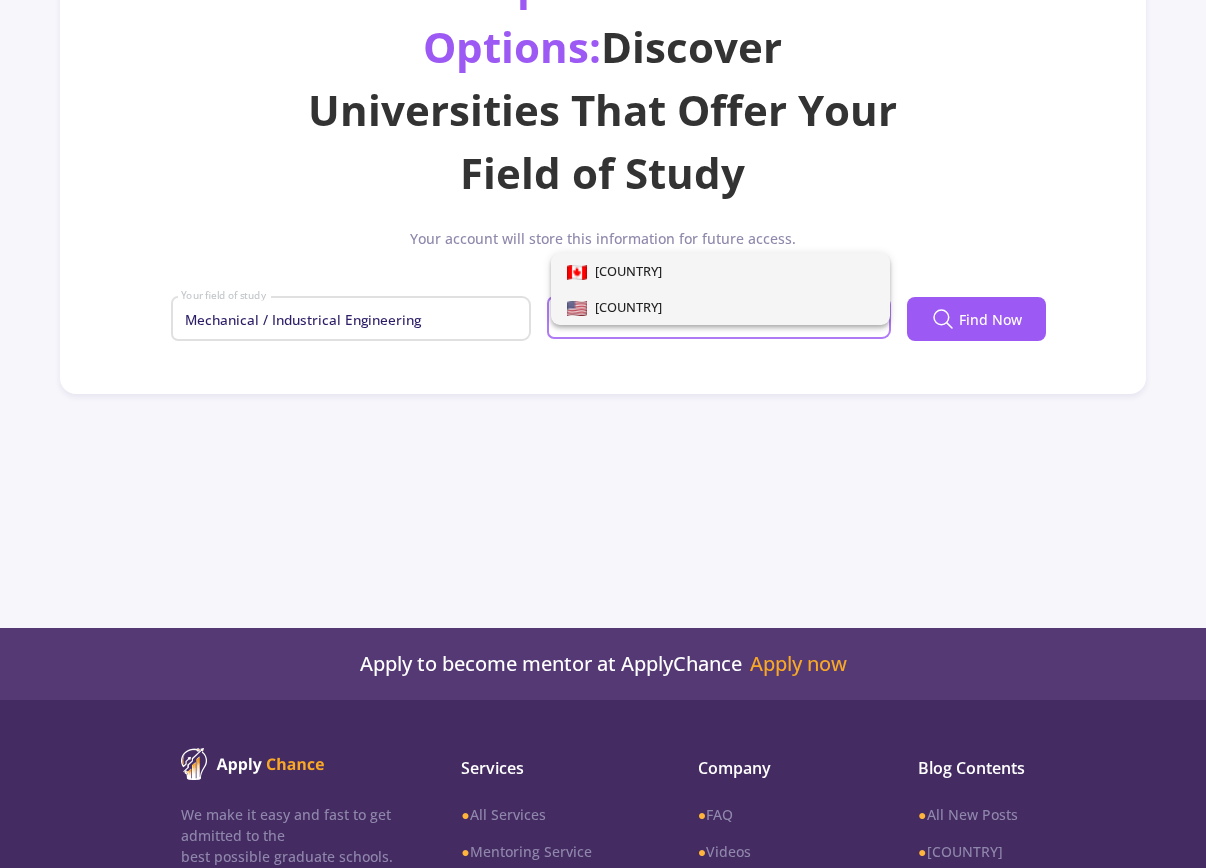 click on "[COUNTRY]" at bounding box center (624, 307) 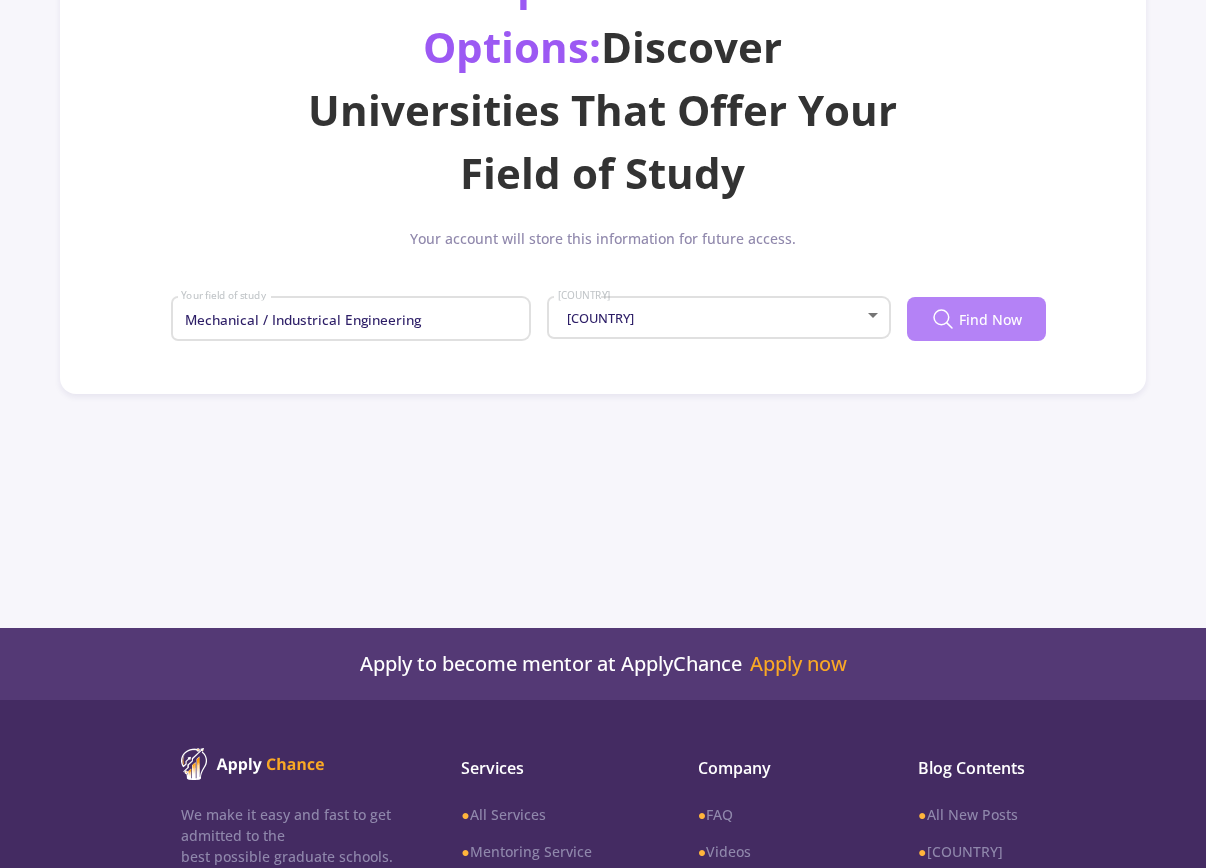 click on "Find Now" 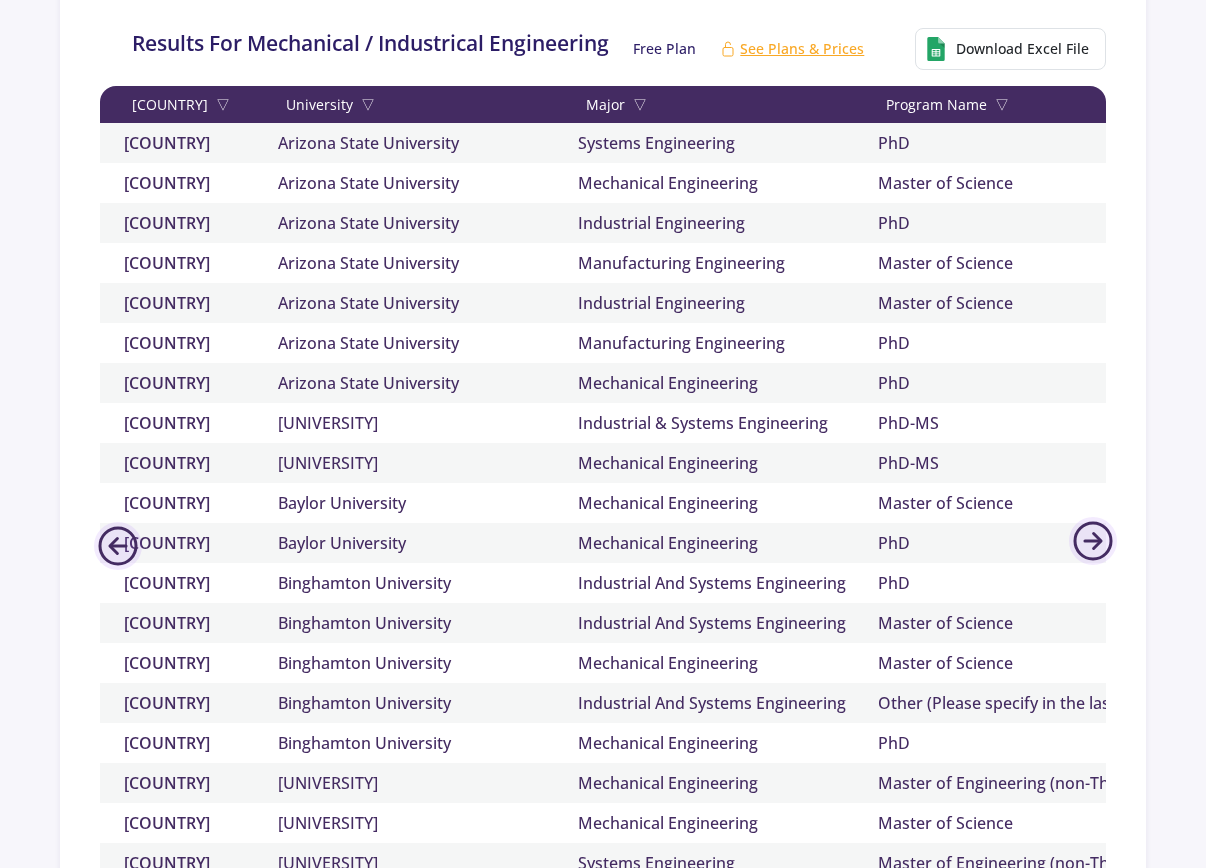scroll, scrollTop: 720, scrollLeft: 0, axis: vertical 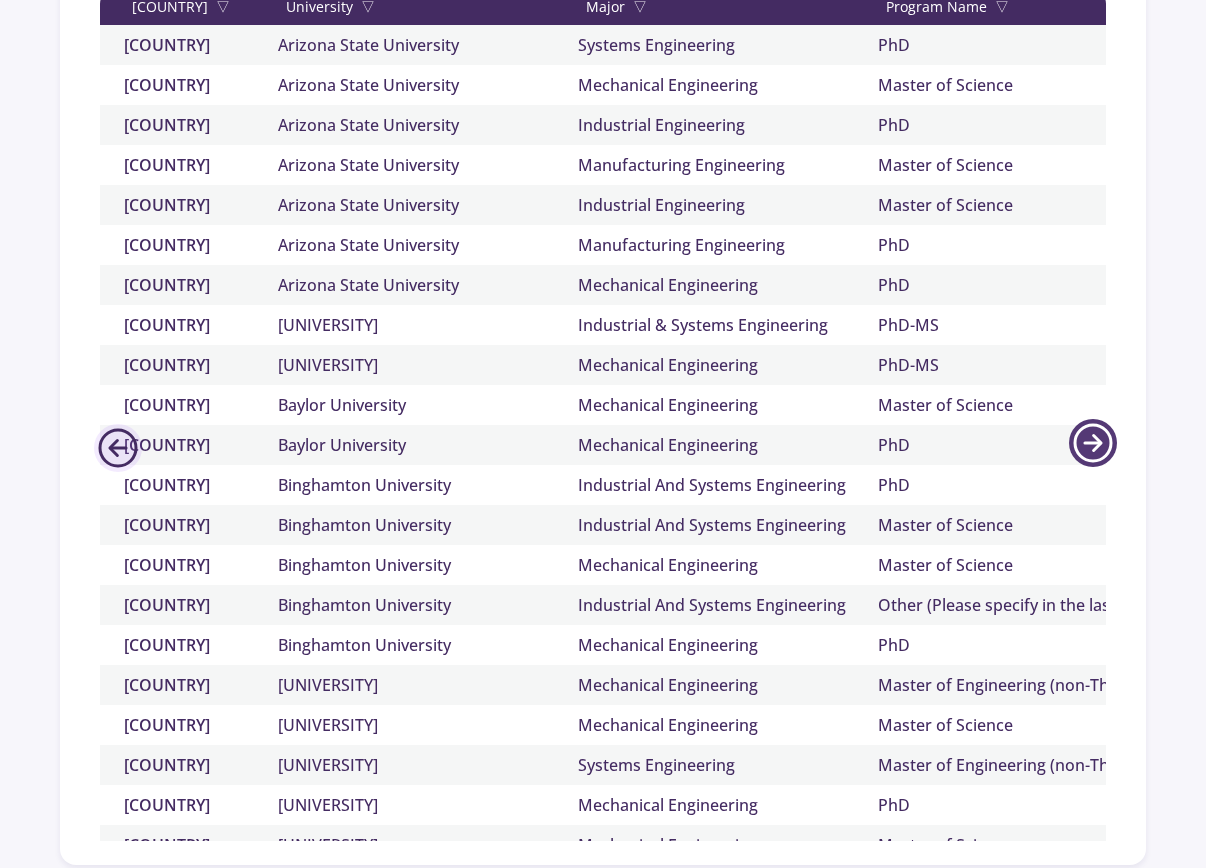 click 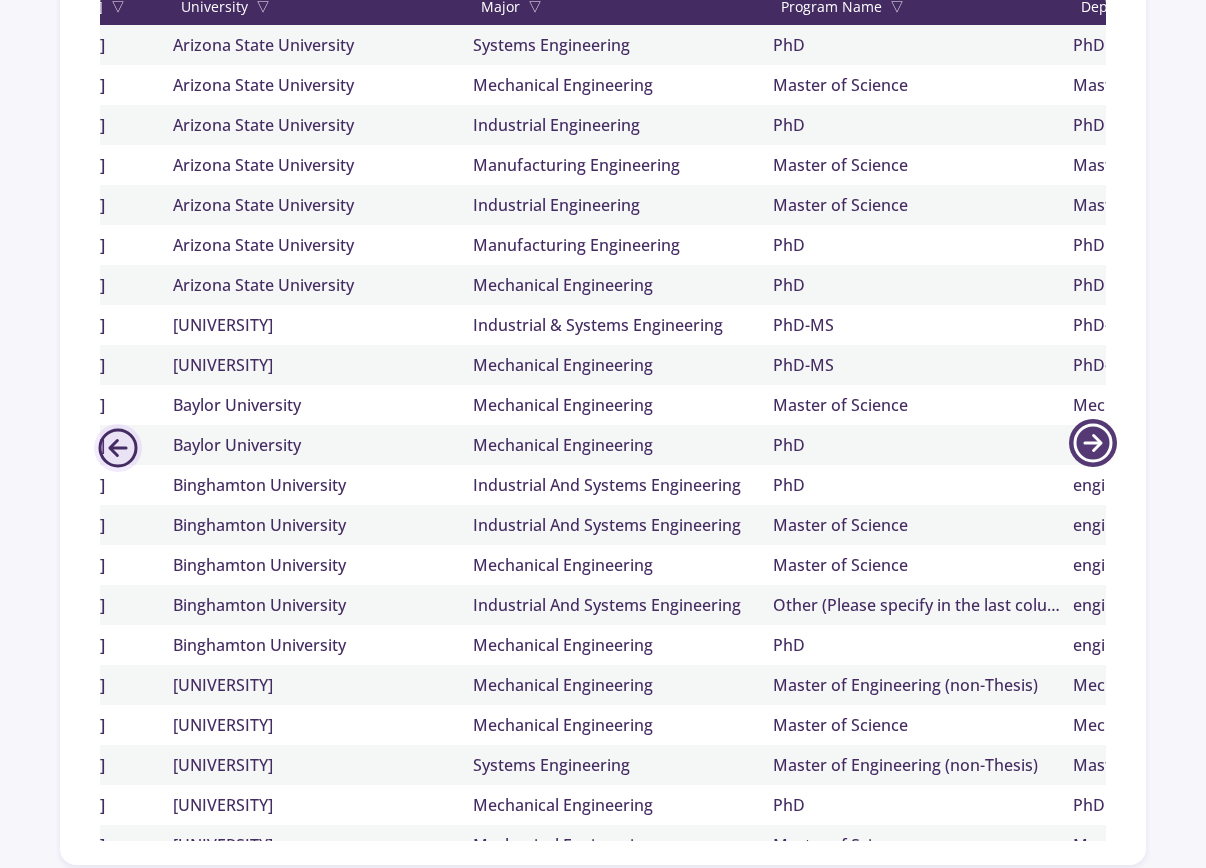 scroll, scrollTop: 0, scrollLeft: 317, axis: horizontal 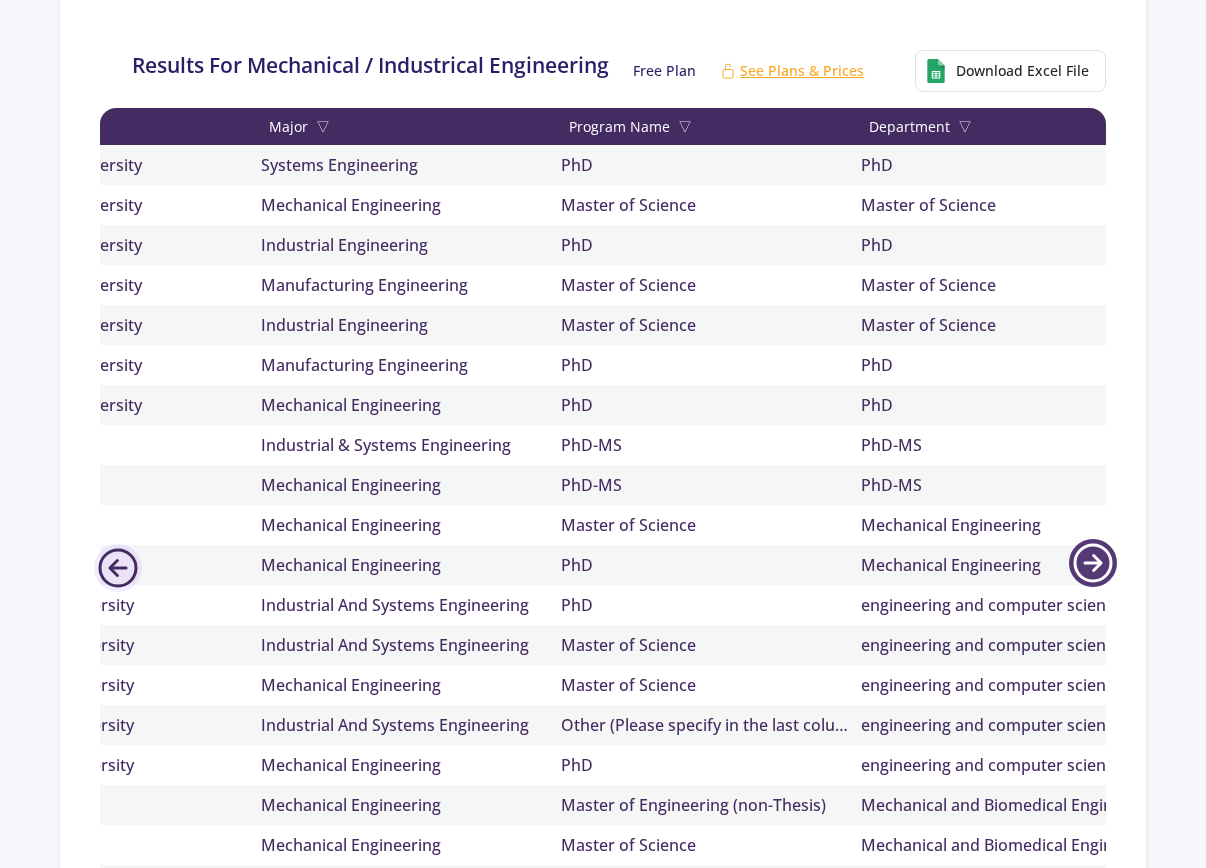 click 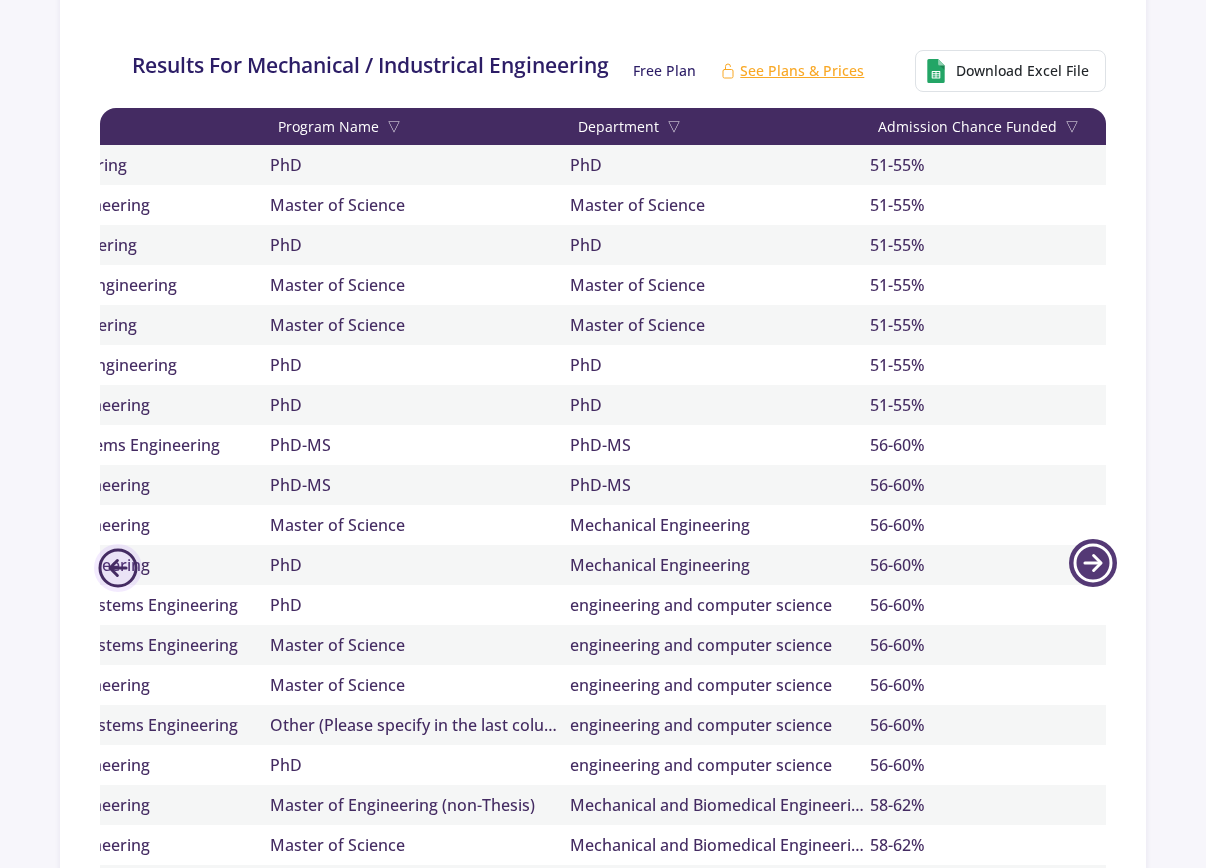 scroll, scrollTop: 0, scrollLeft: 621, axis: horizontal 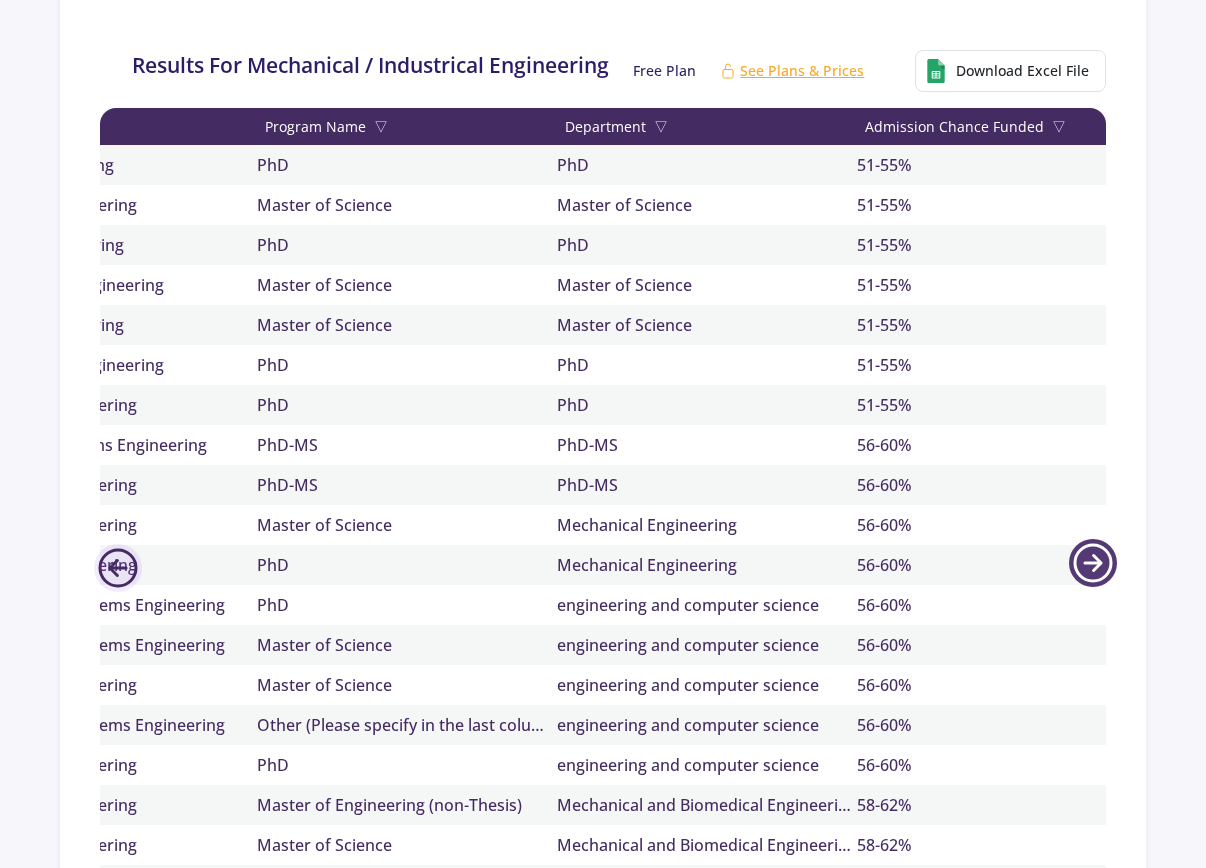click 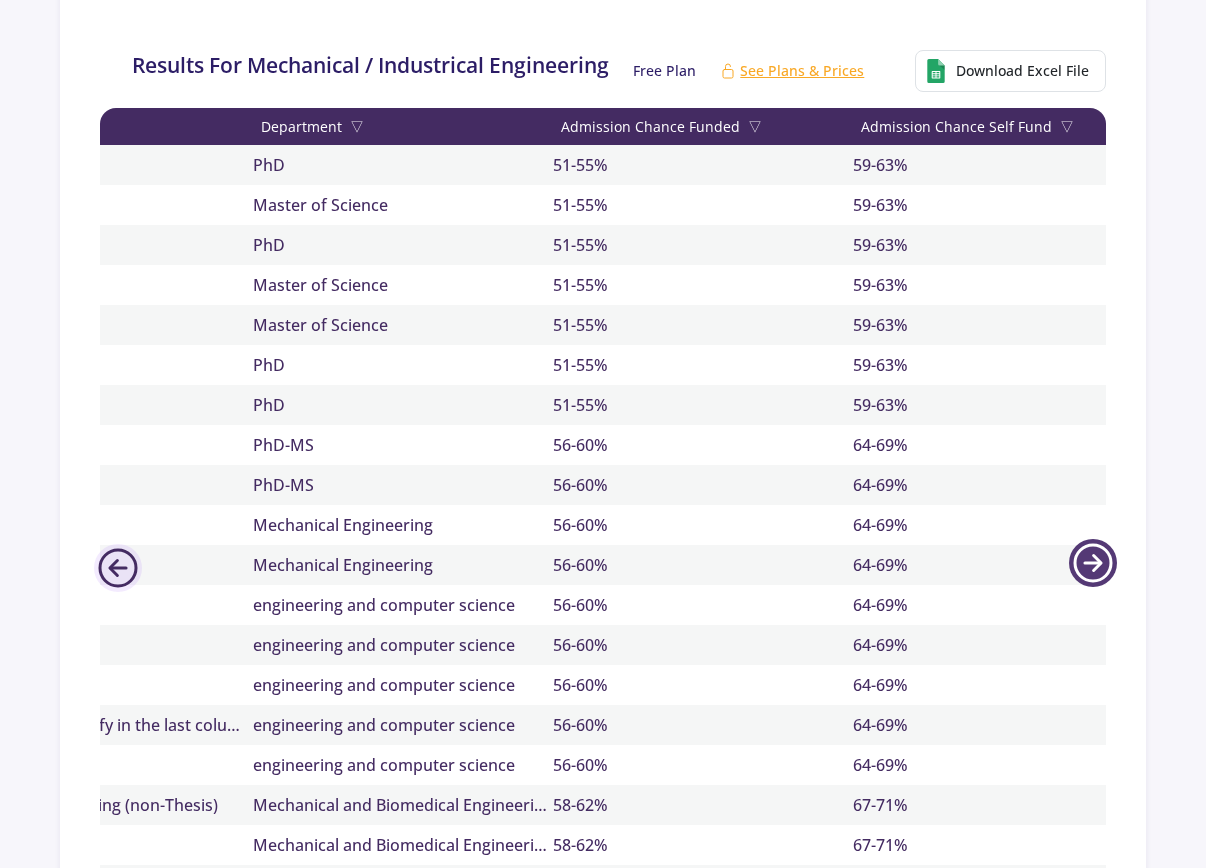 click 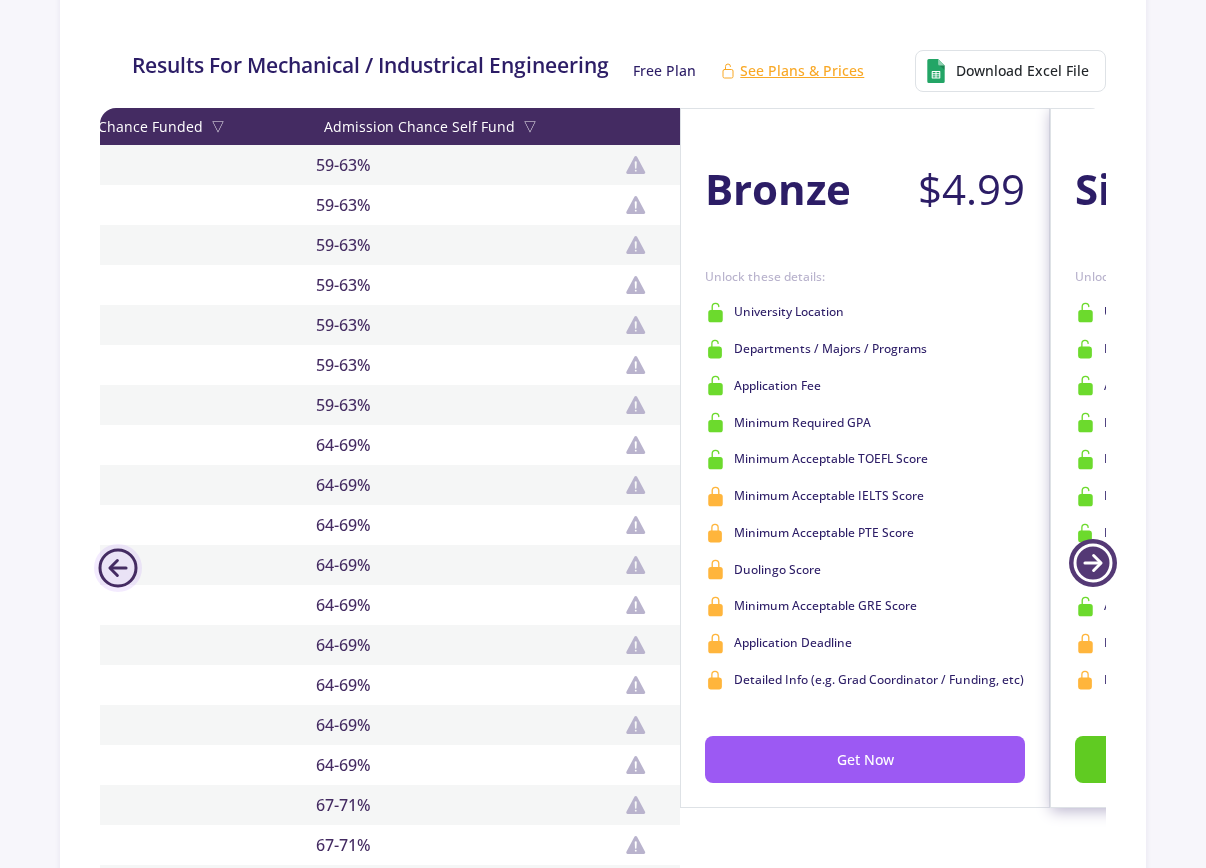 scroll, scrollTop: 0, scrollLeft: 1650, axis: horizontal 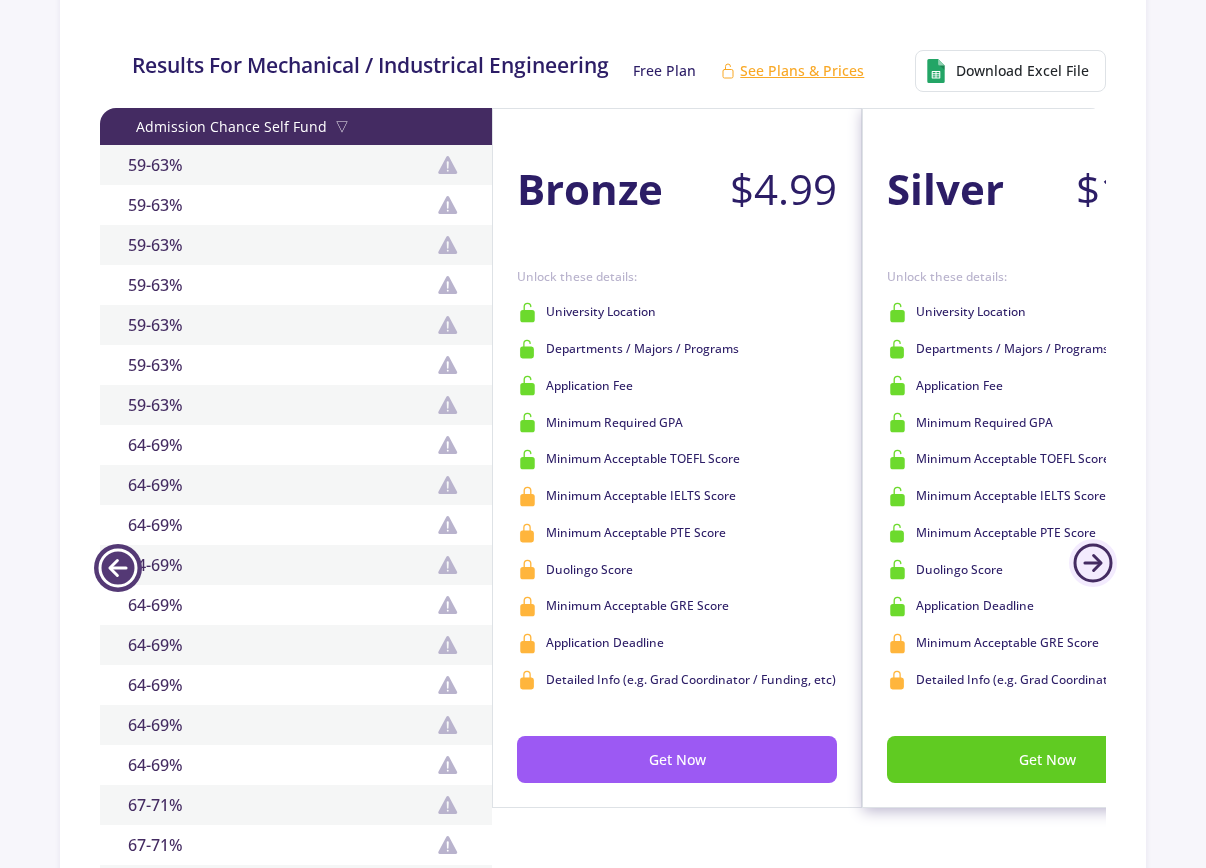 click 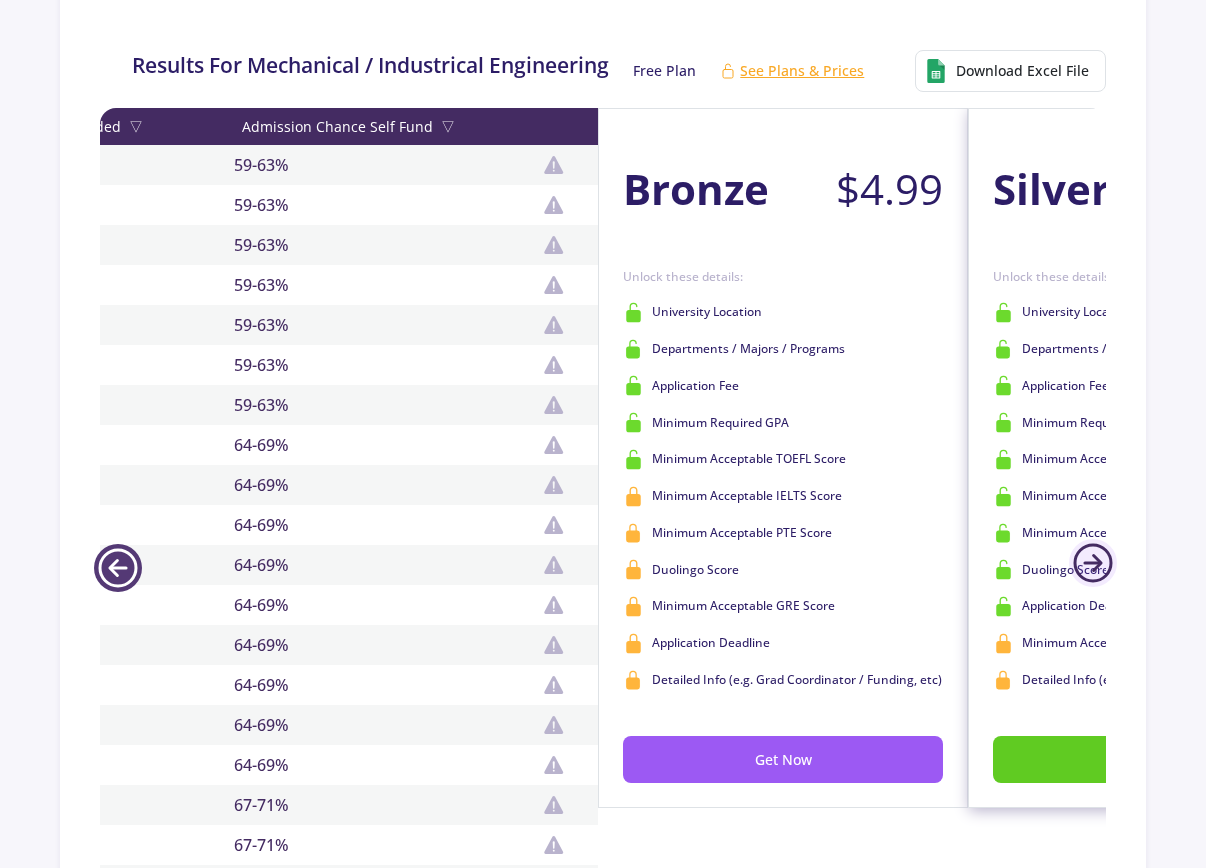 scroll, scrollTop: 0, scrollLeft: 1333, axis: horizontal 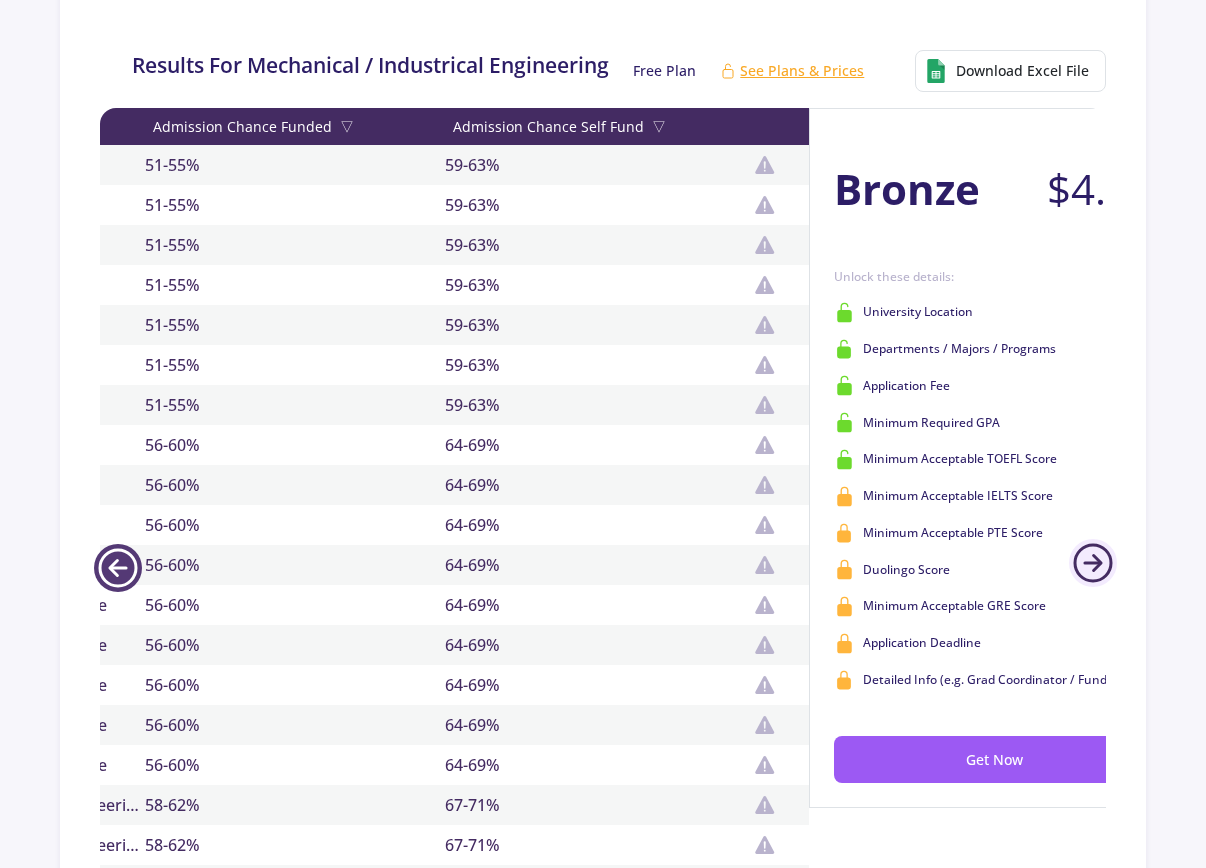 click 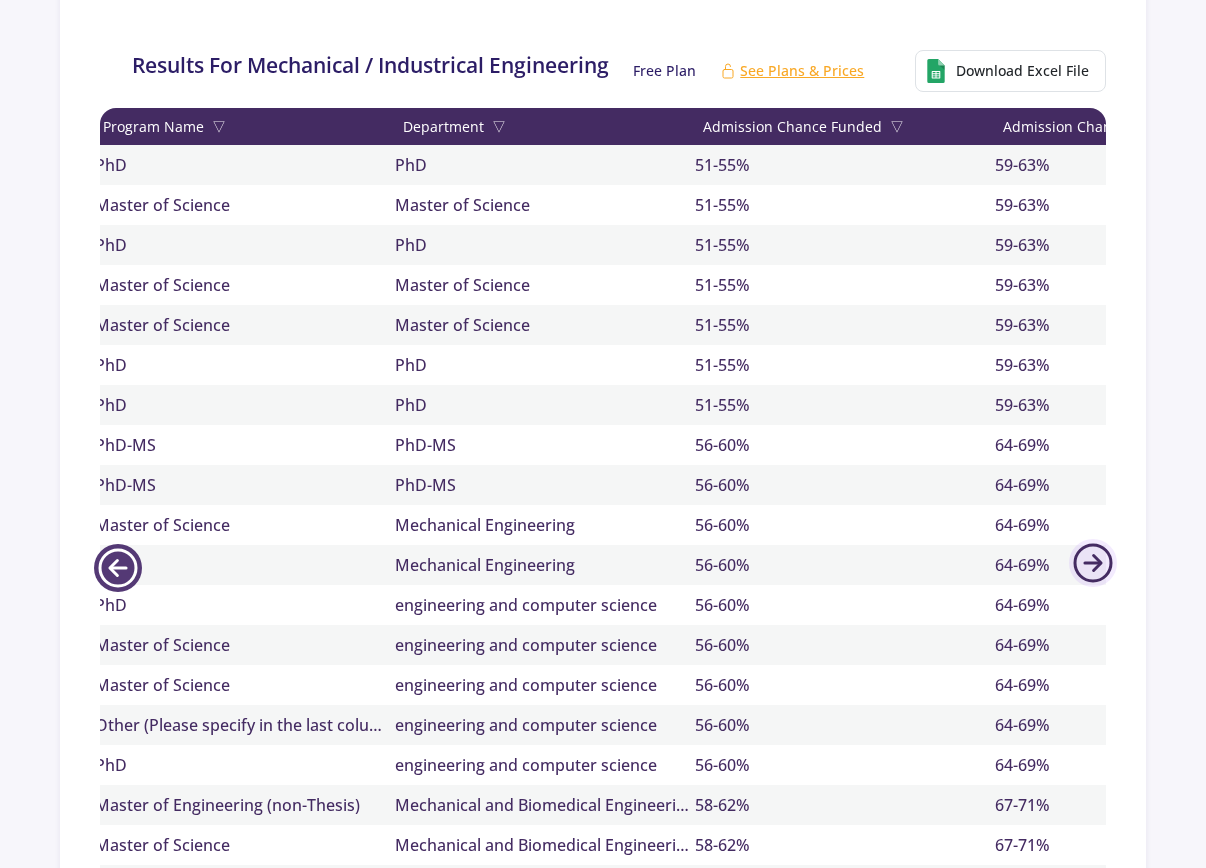 scroll, scrollTop: 0, scrollLeft: 617, axis: horizontal 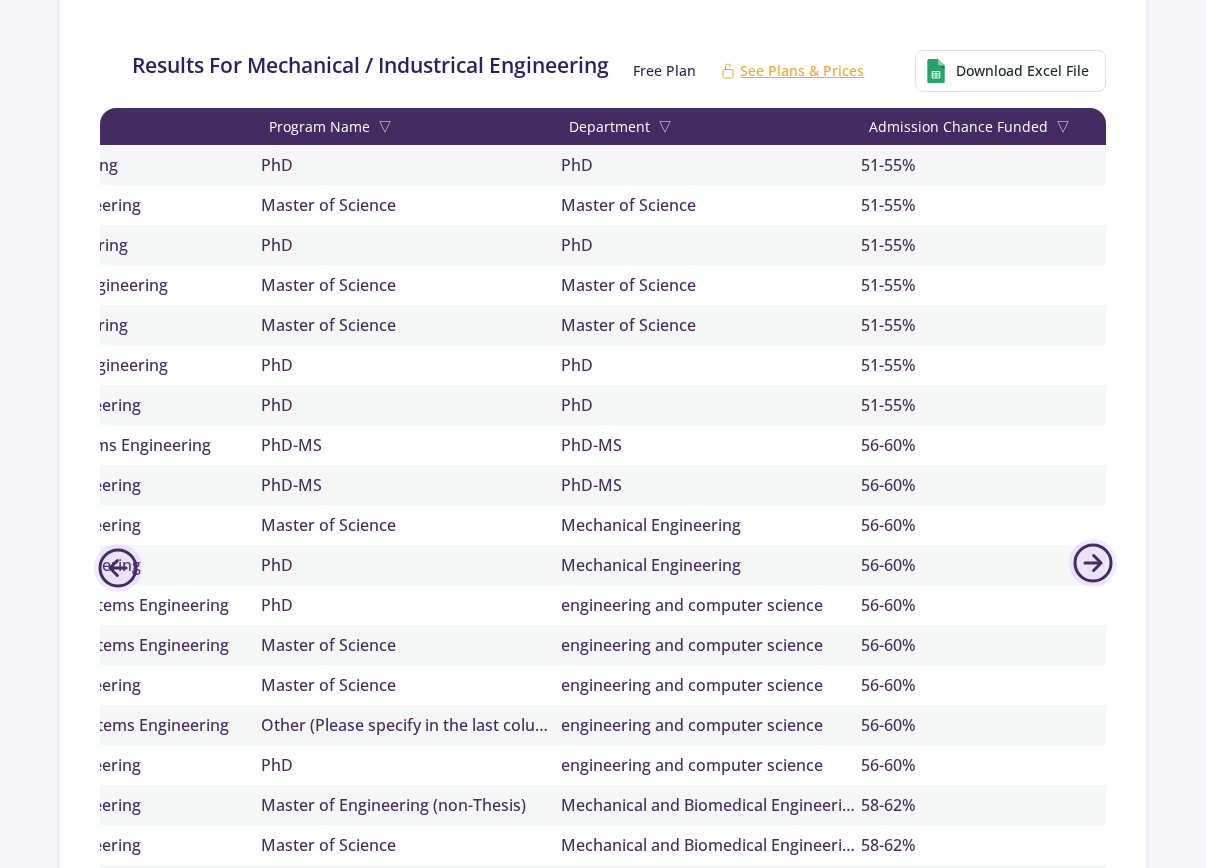 click on "▽" 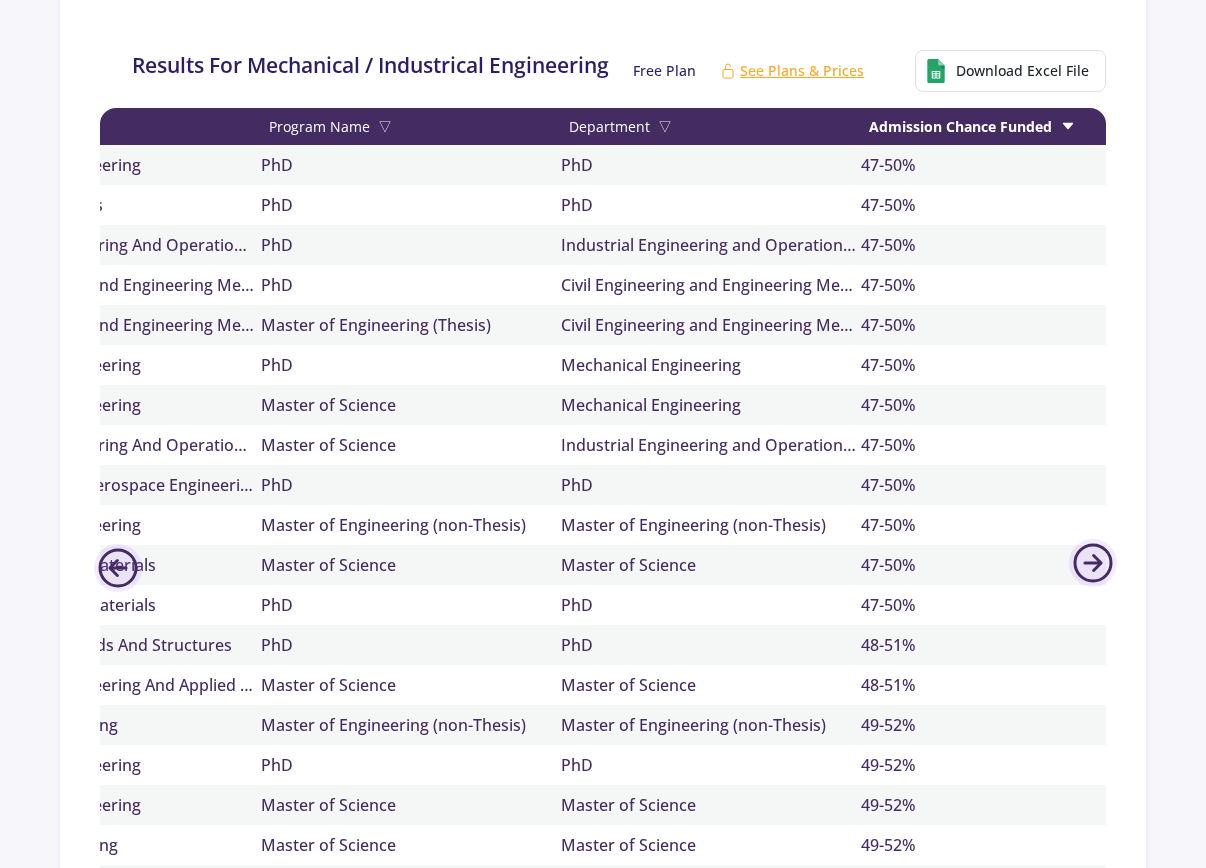 click 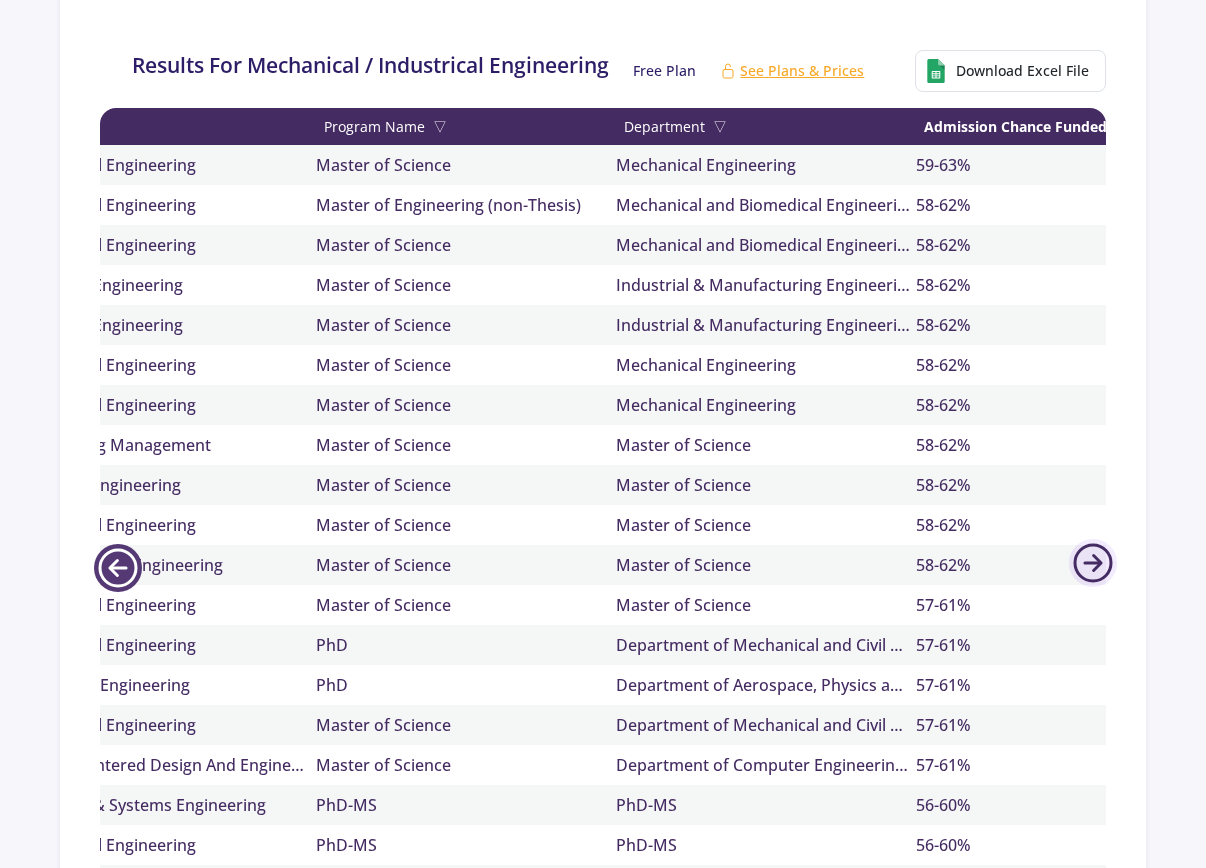 click 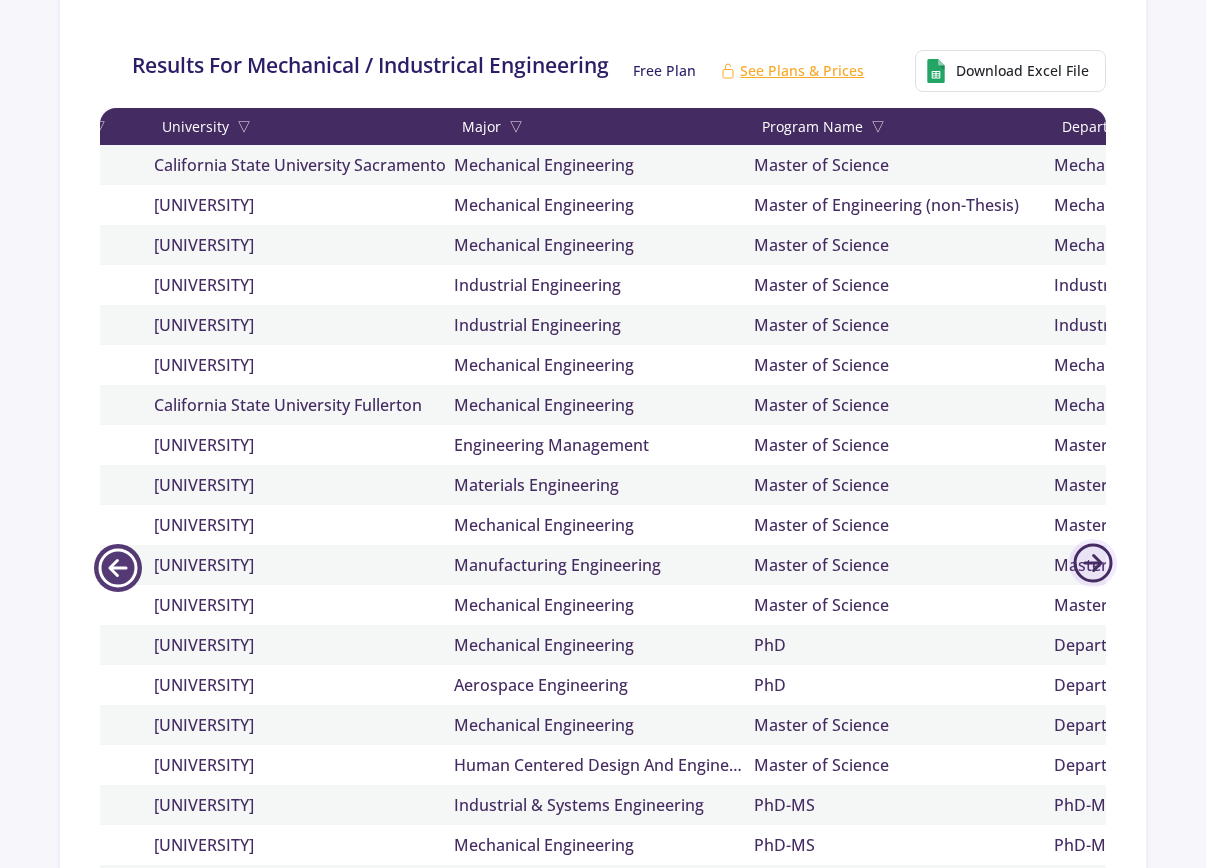 scroll, scrollTop: 0, scrollLeft: 62, axis: horizontal 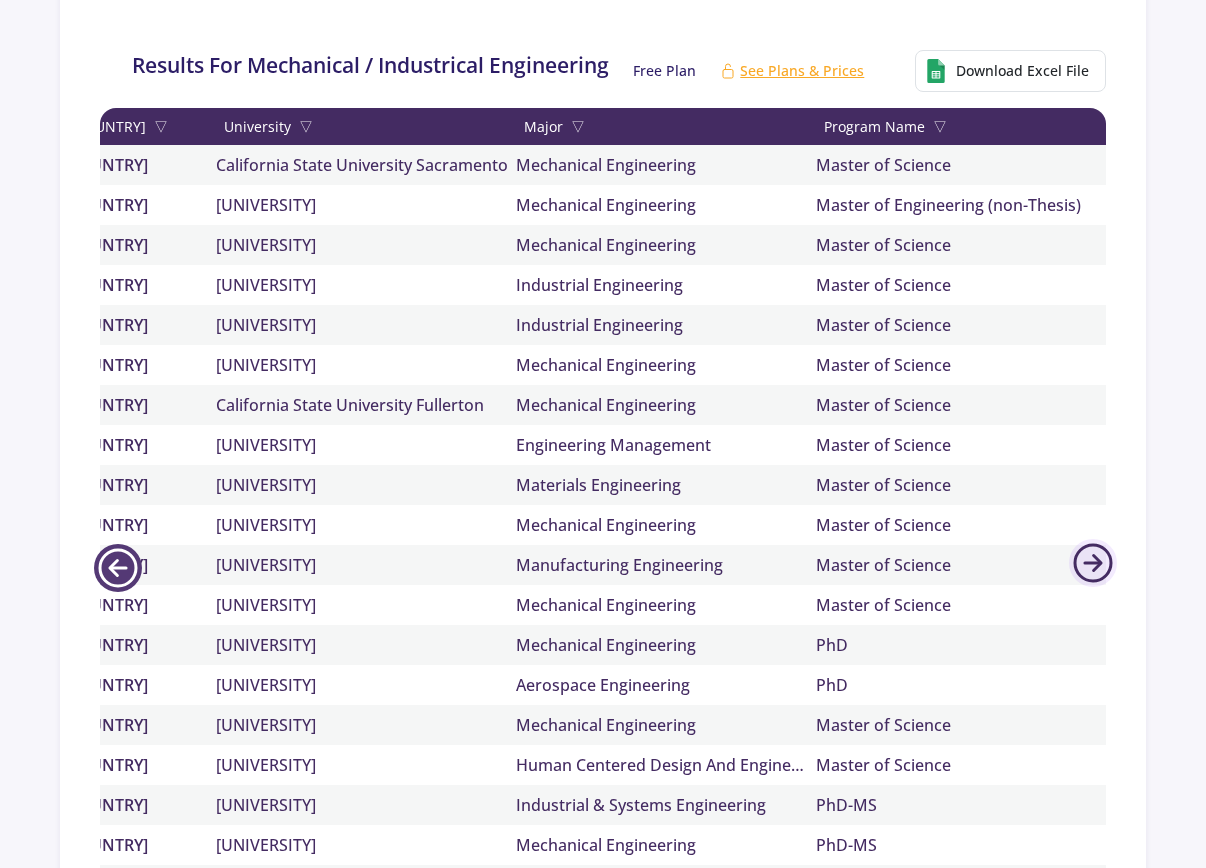 click 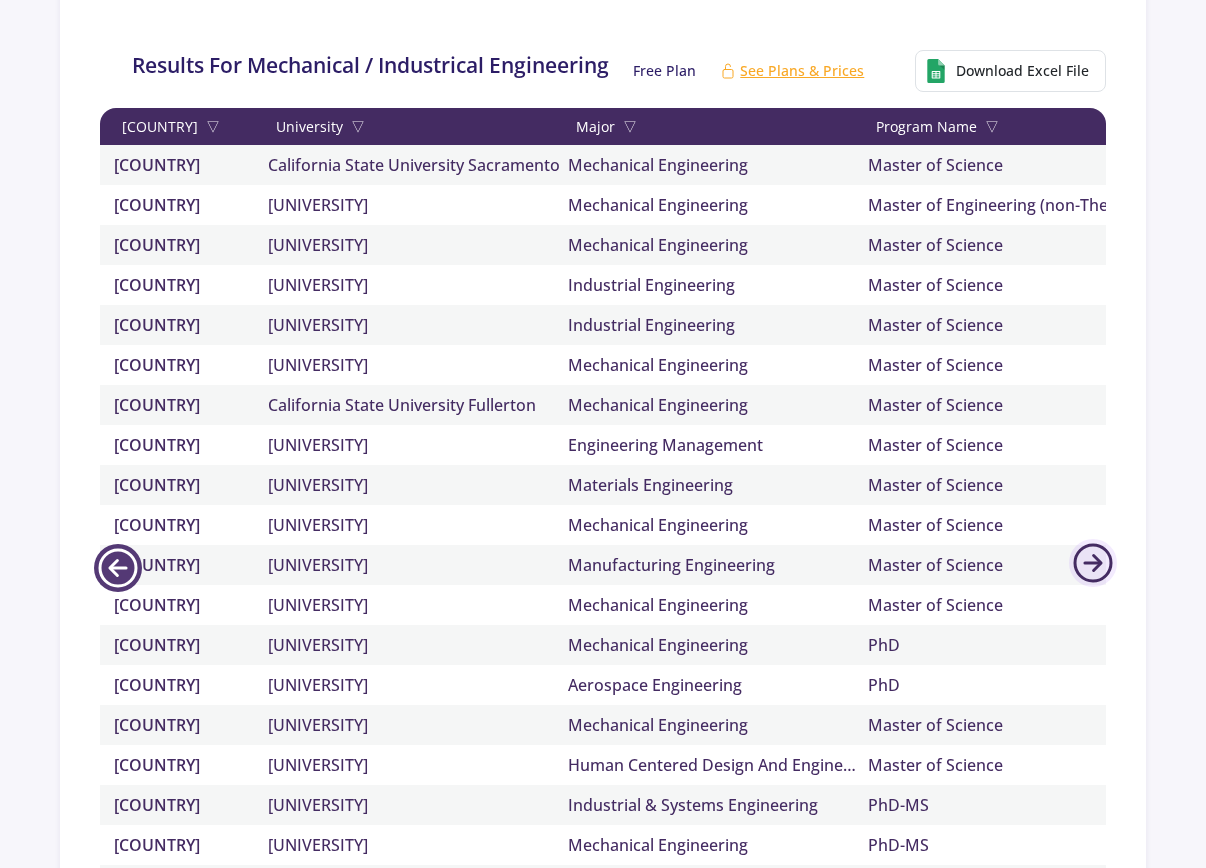 scroll, scrollTop: 0, scrollLeft: 0, axis: both 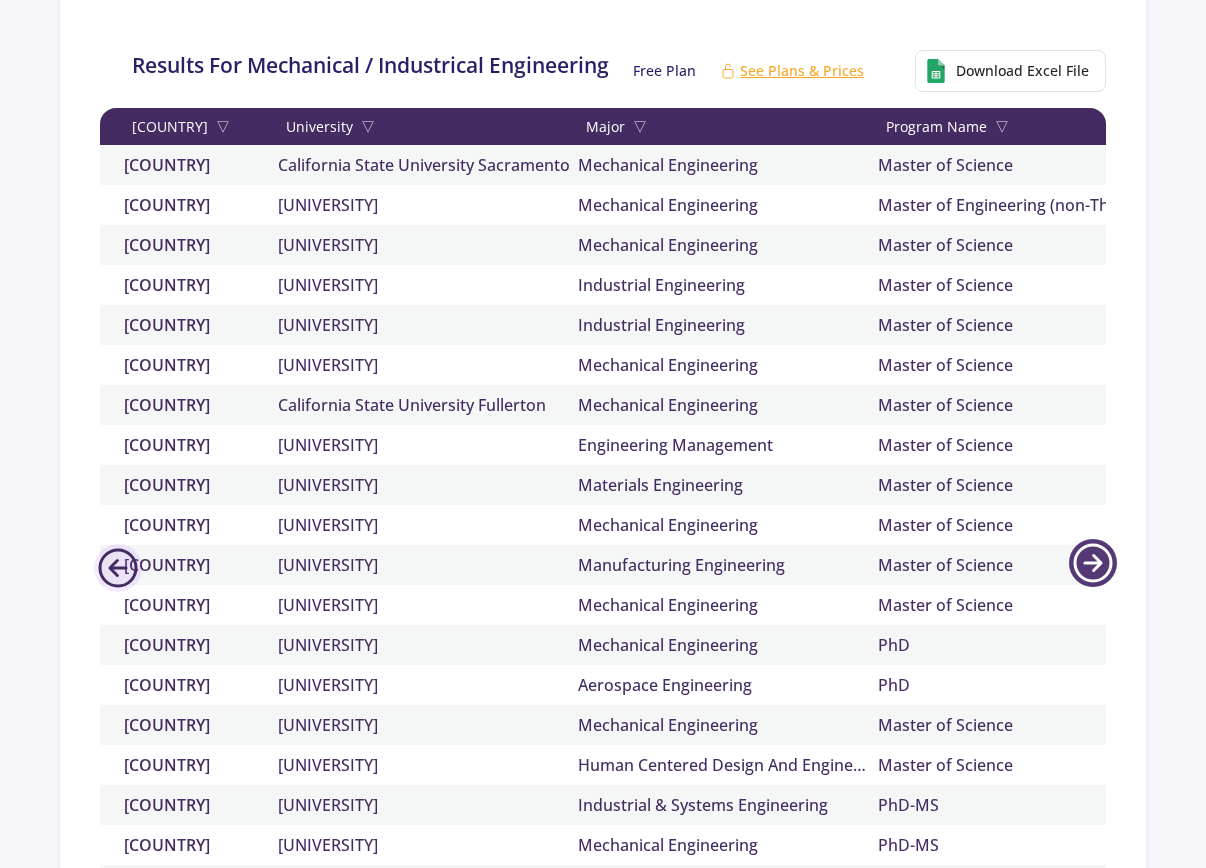 click 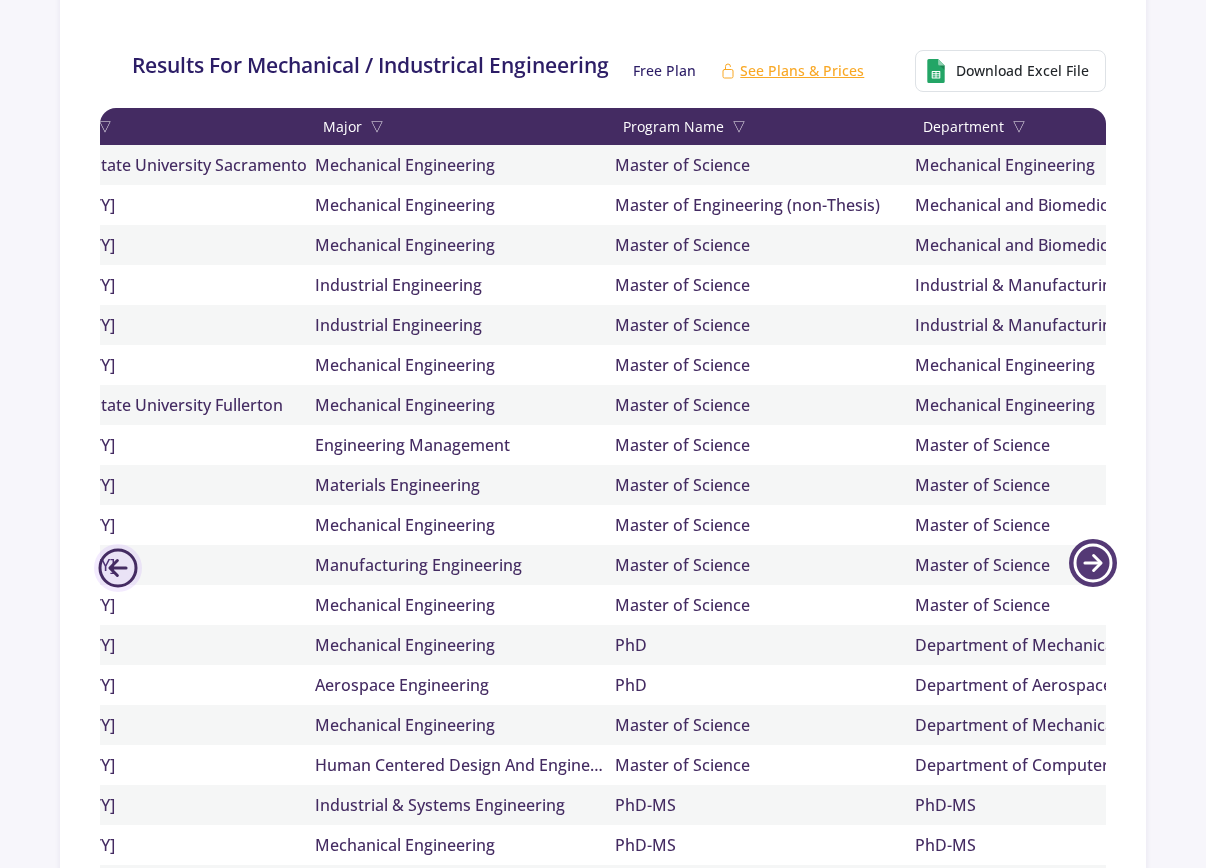 scroll, scrollTop: 0, scrollLeft: 326, axis: horizontal 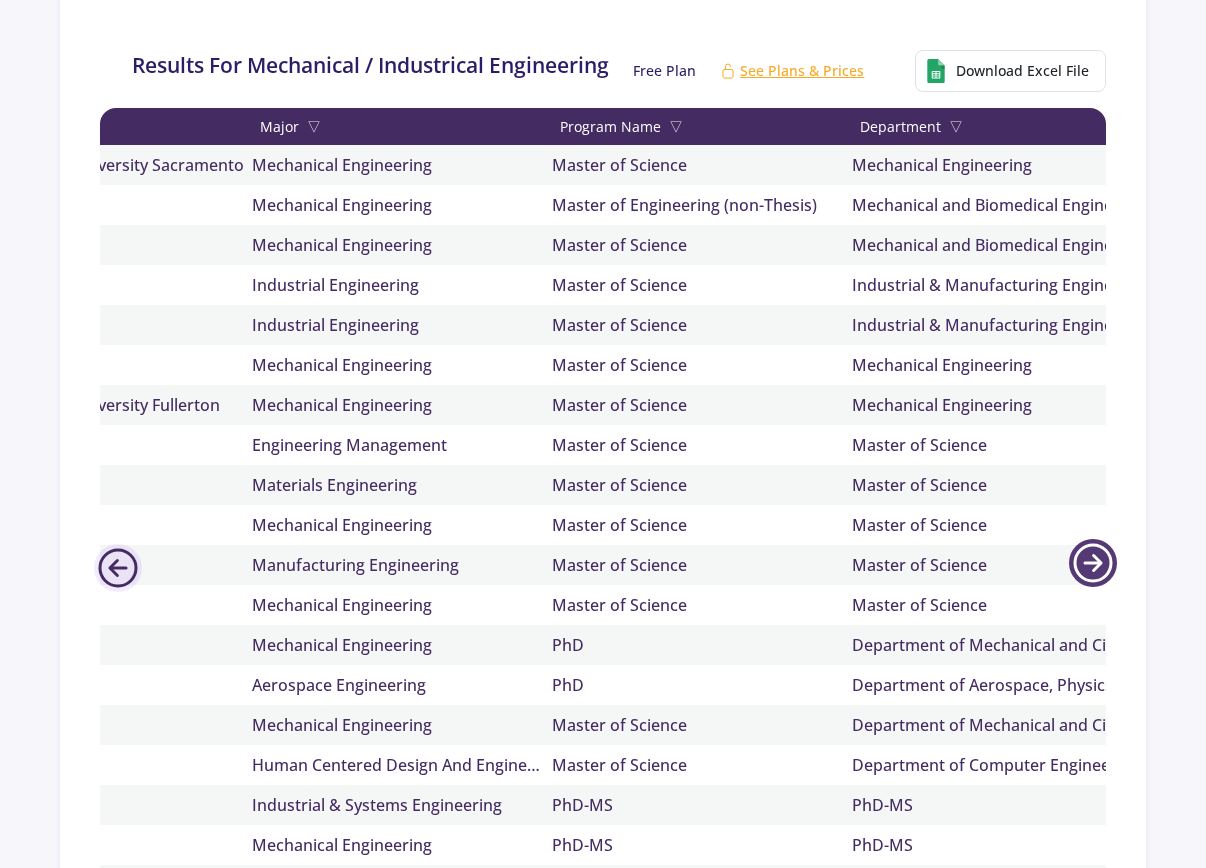 click 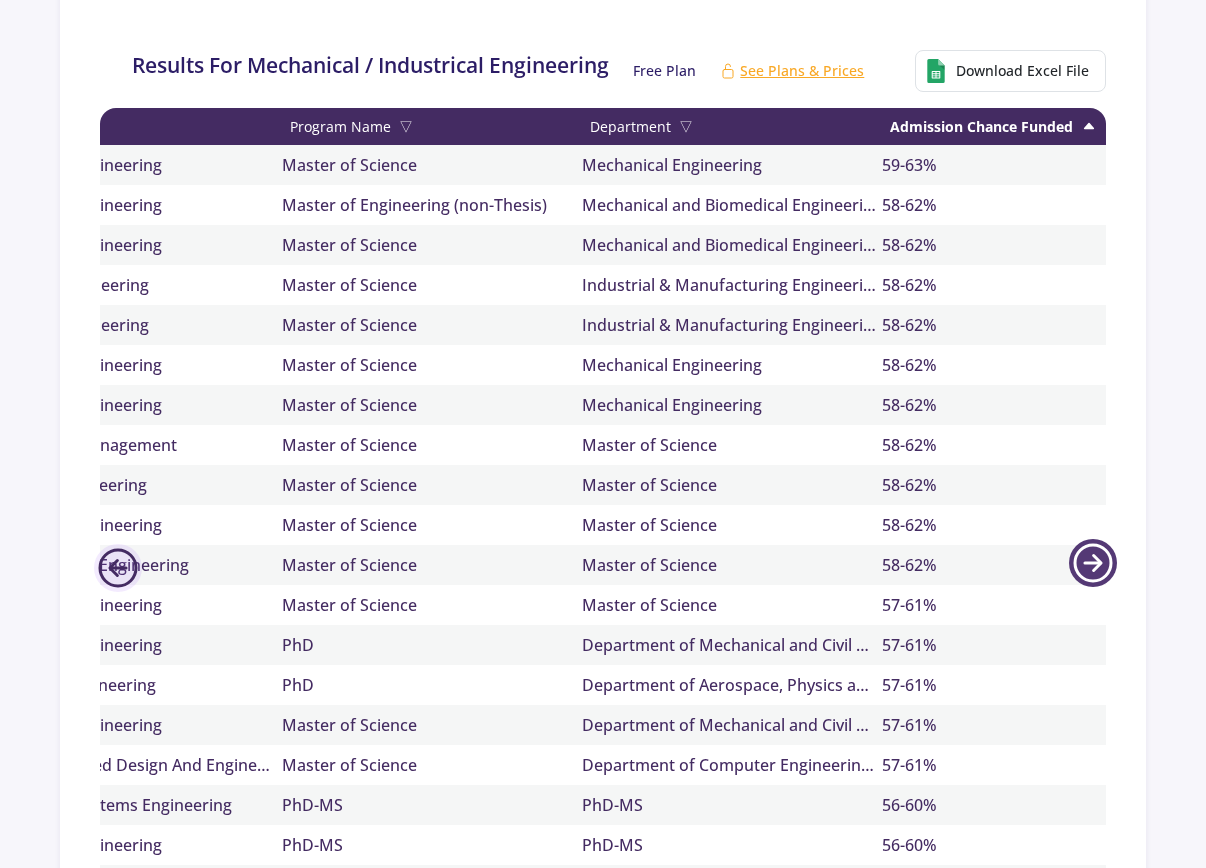 scroll, scrollTop: 0, scrollLeft: 652, axis: horizontal 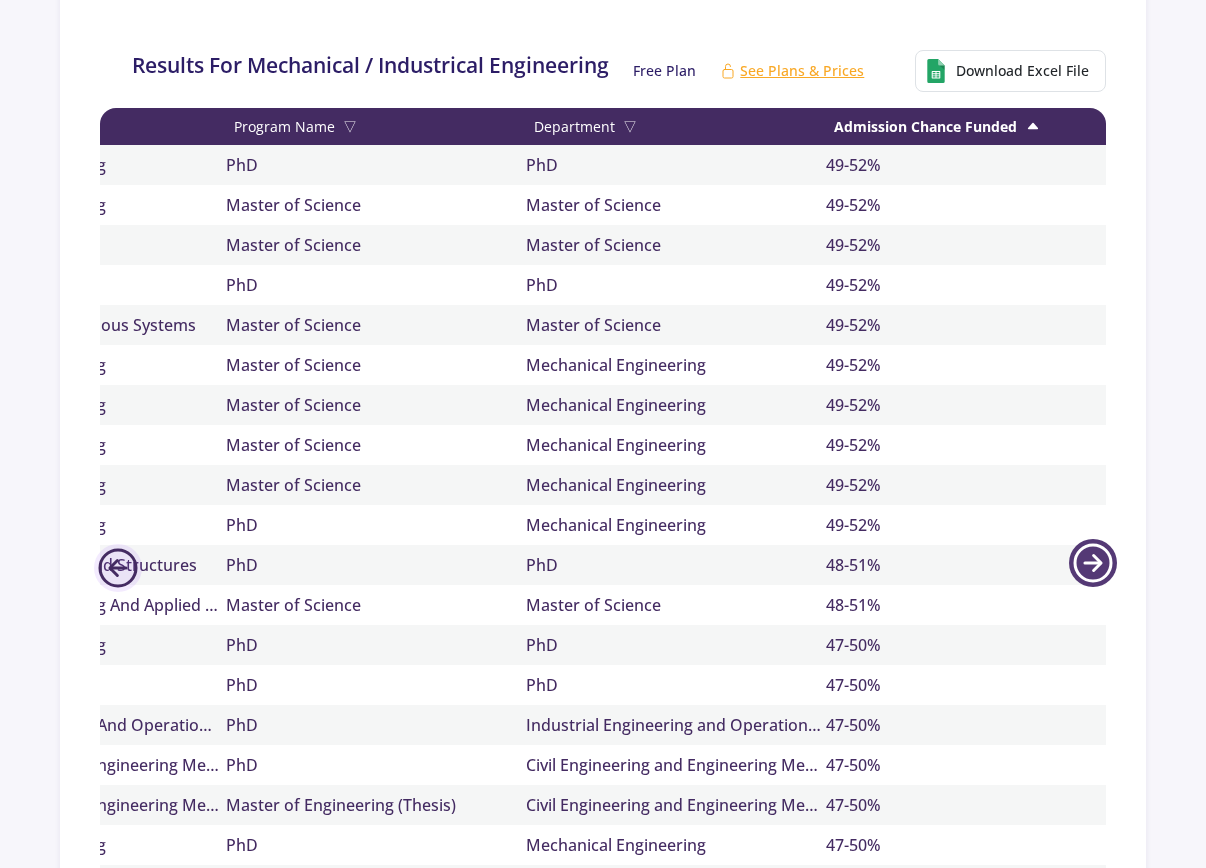 click 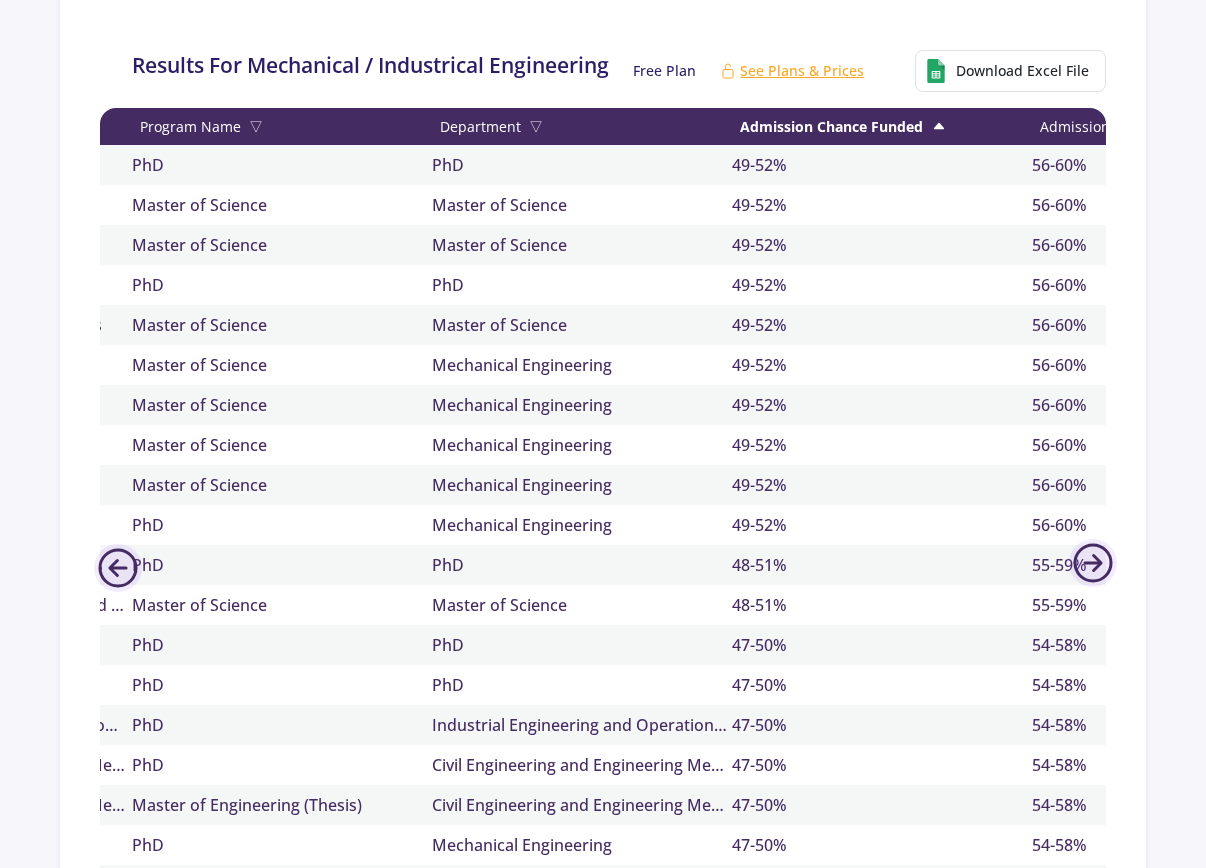 scroll, scrollTop: 0, scrollLeft: 956, axis: horizontal 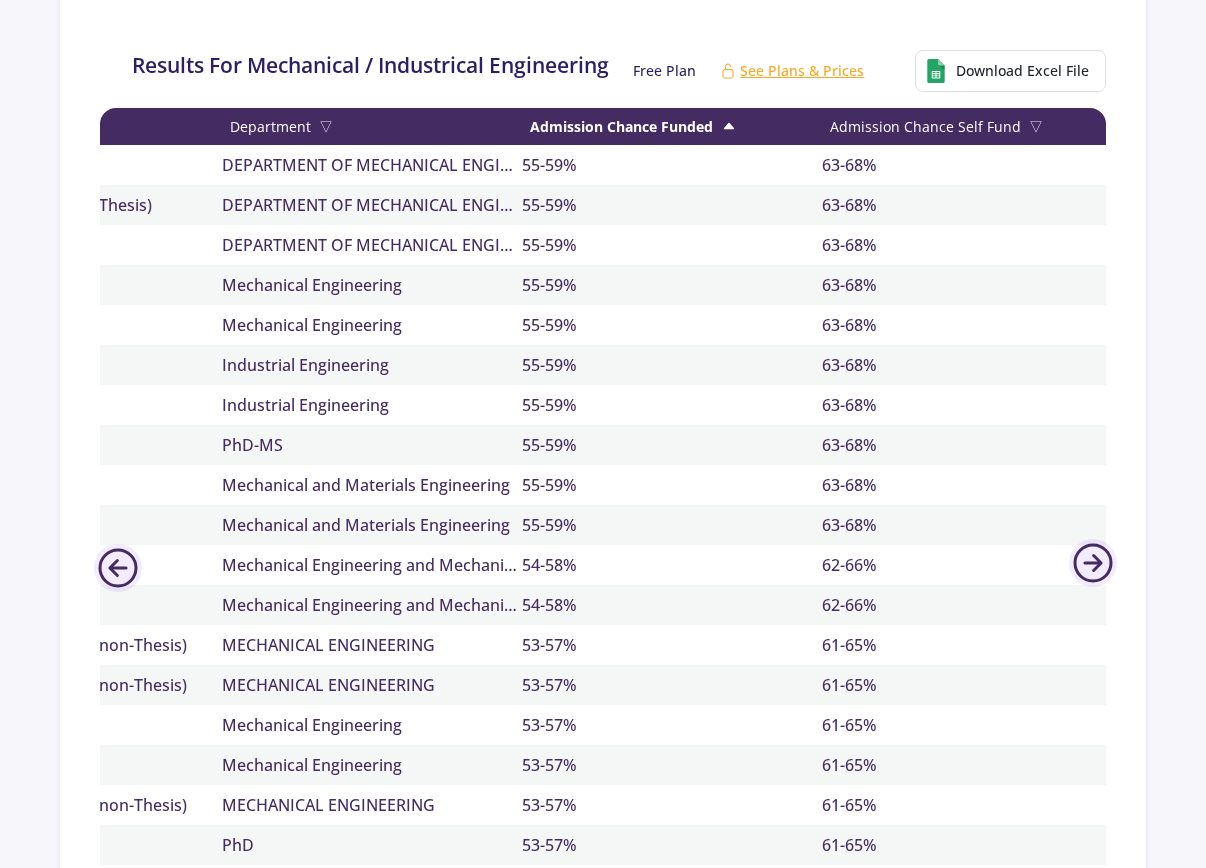 drag, startPoint x: 1197, startPoint y: 407, endPoint x: 1213, endPoint y: 391, distance: 22.627417 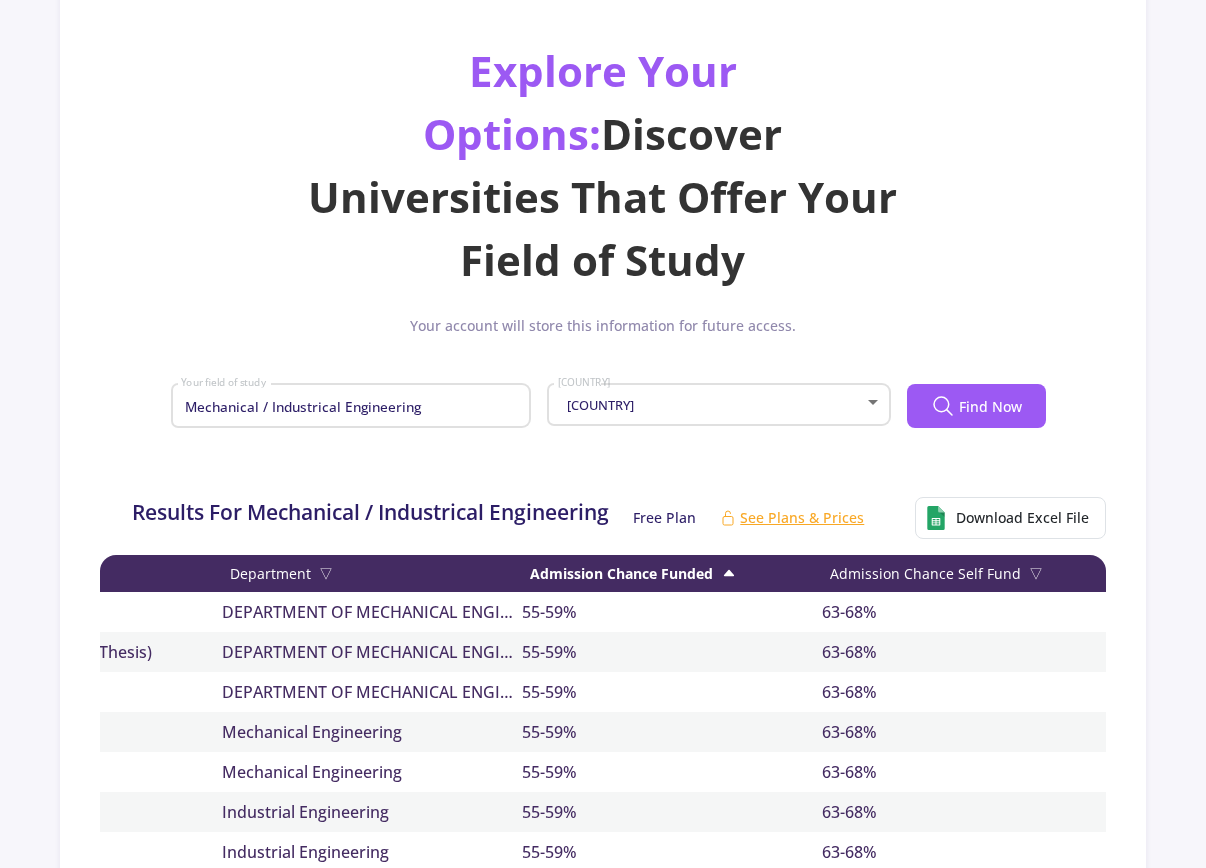 scroll, scrollTop: 0, scrollLeft: 0, axis: both 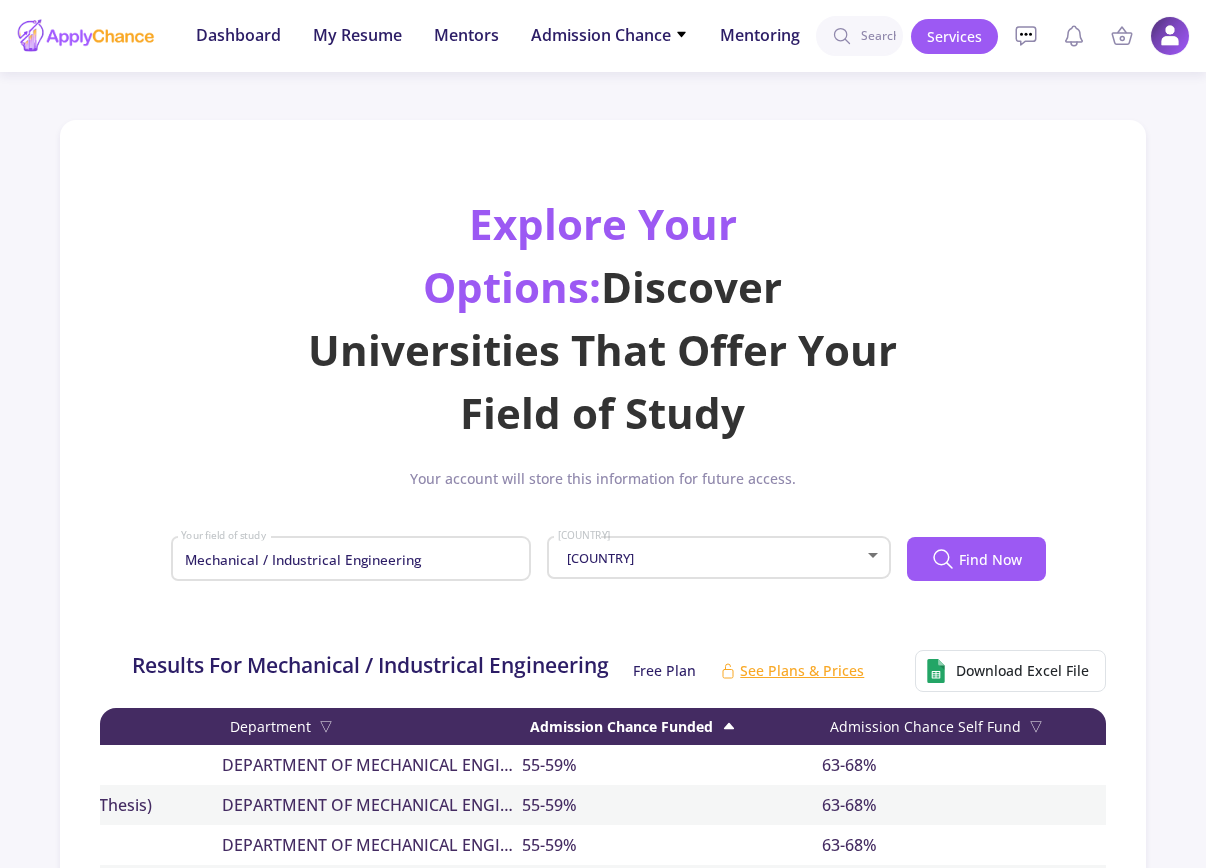 click on "[COUNTRY]" 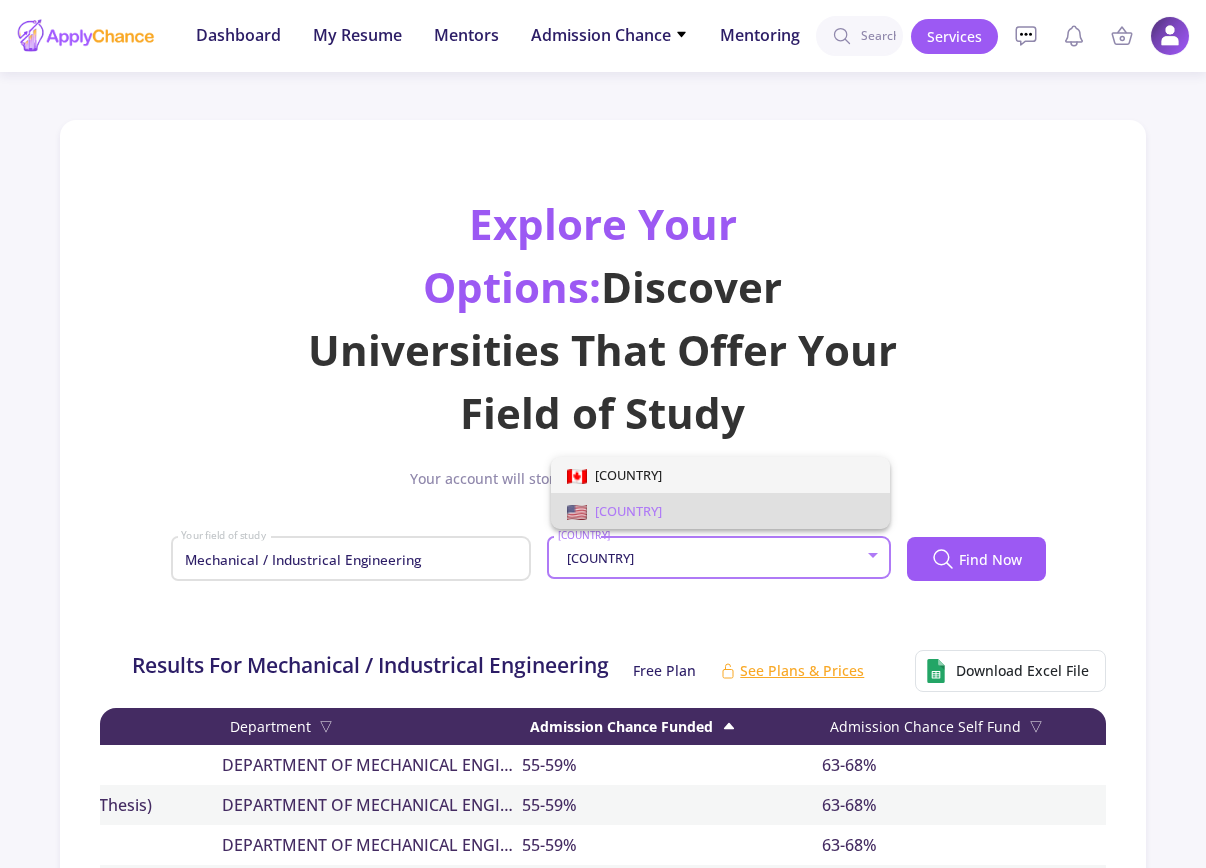 click on "[COUNTRY]" at bounding box center [720, 475] 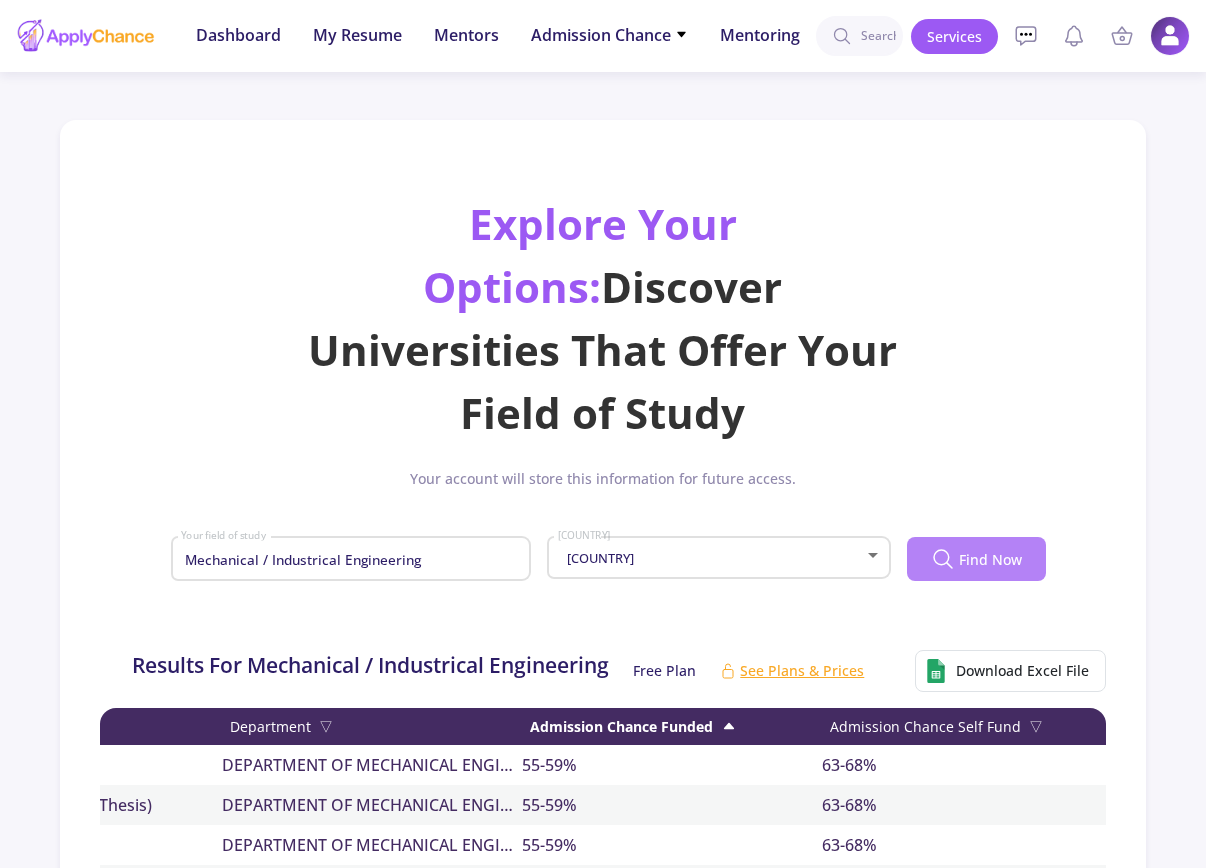 click on "Find Now" 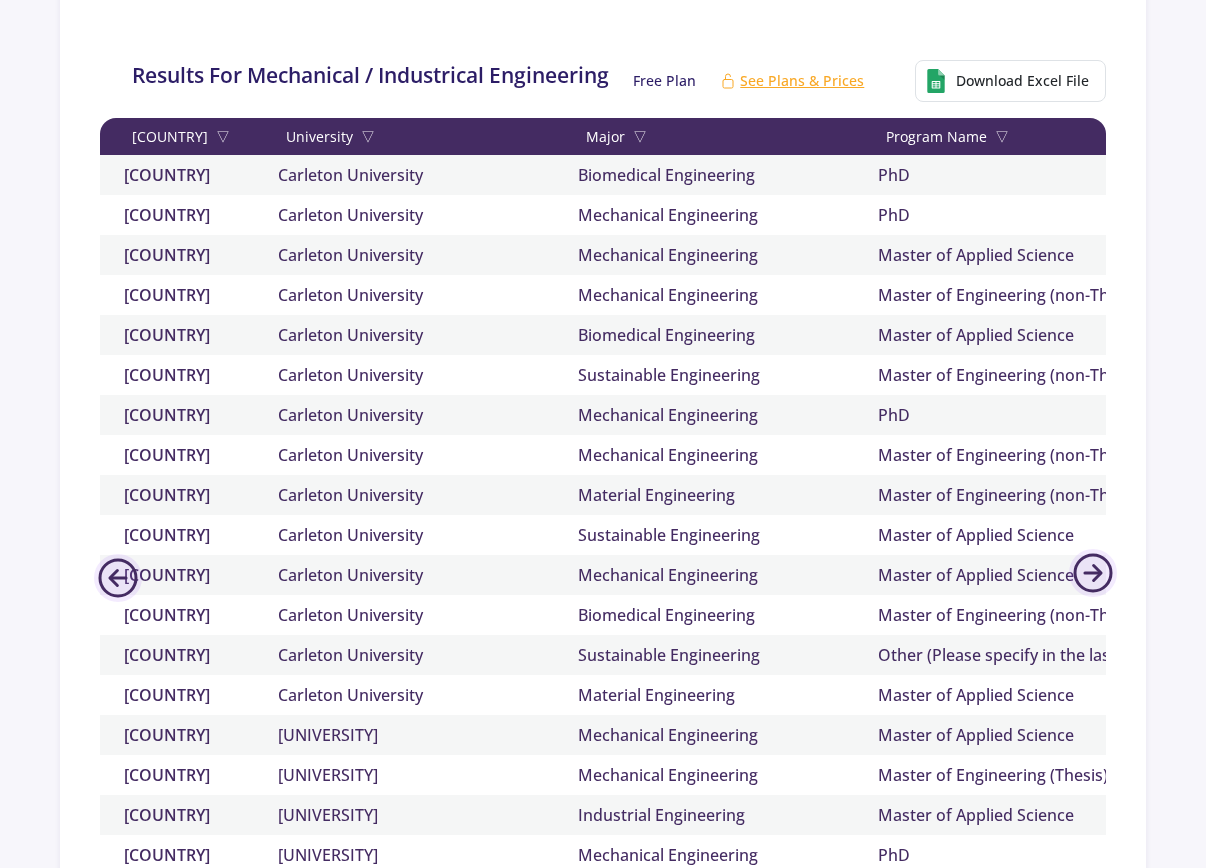 scroll, scrollTop: 600, scrollLeft: 0, axis: vertical 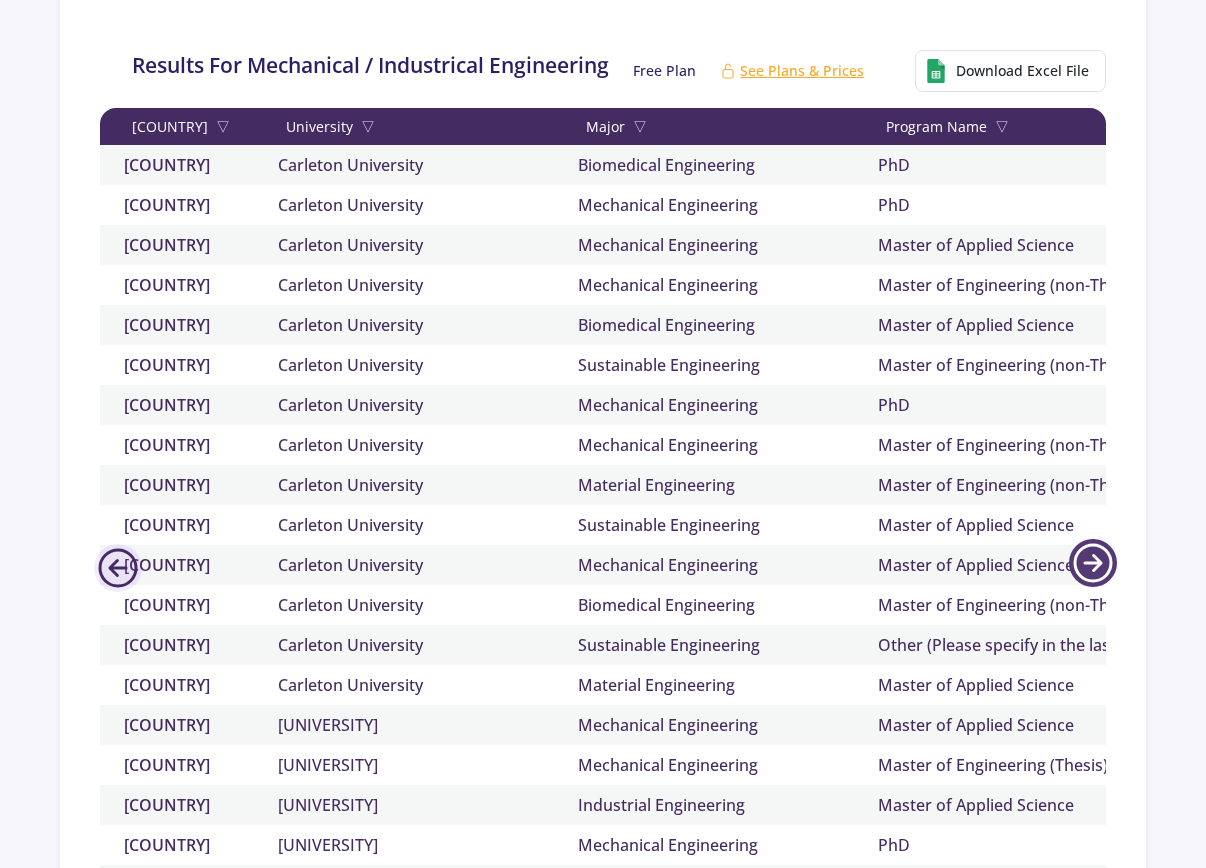 click 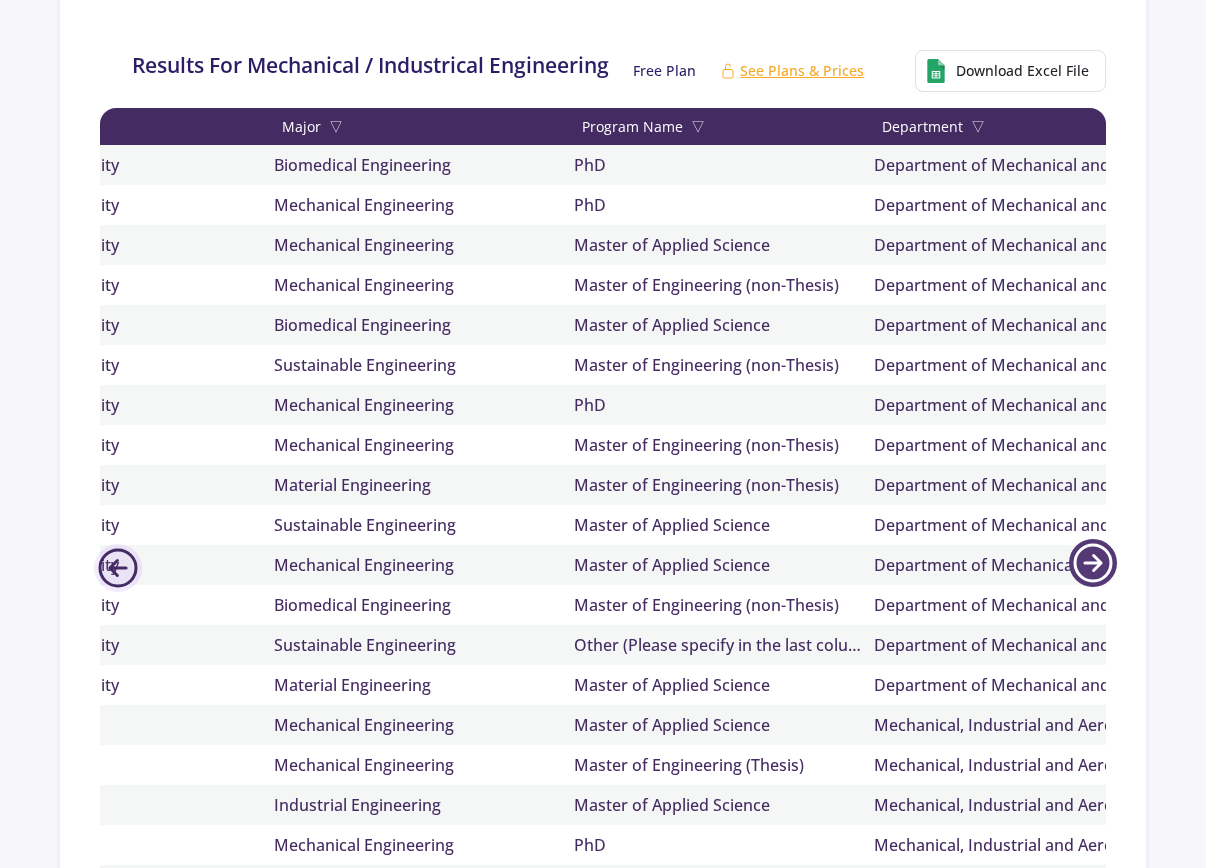 click 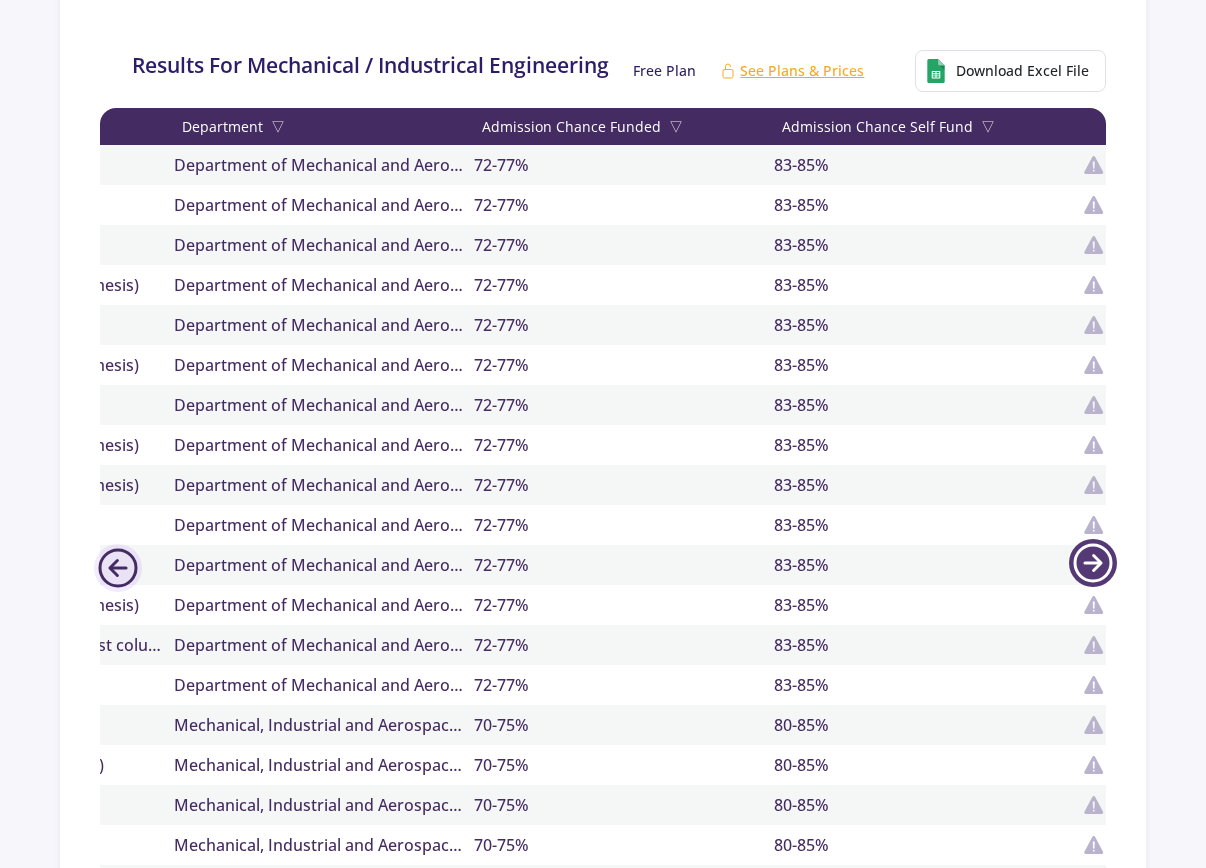 click 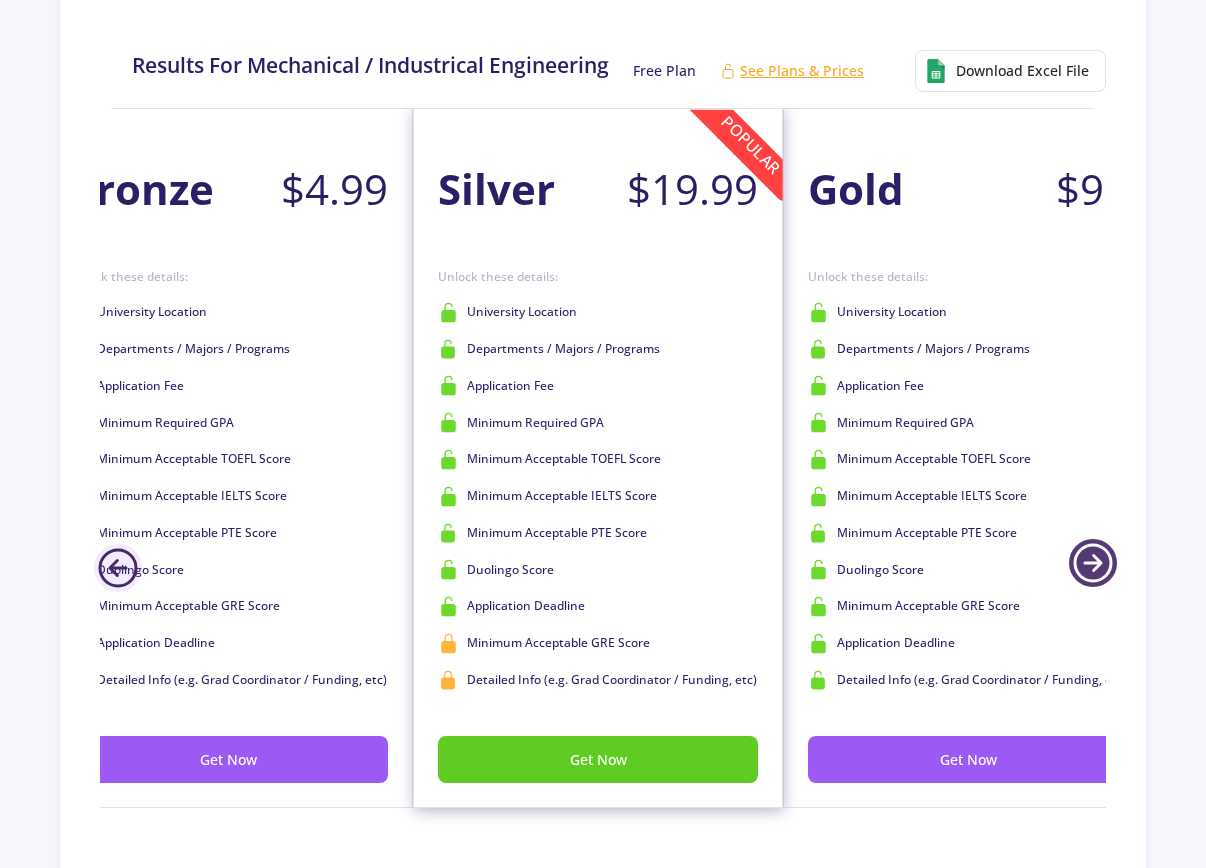 scroll, scrollTop: 0, scrollLeft: 2108, axis: horizontal 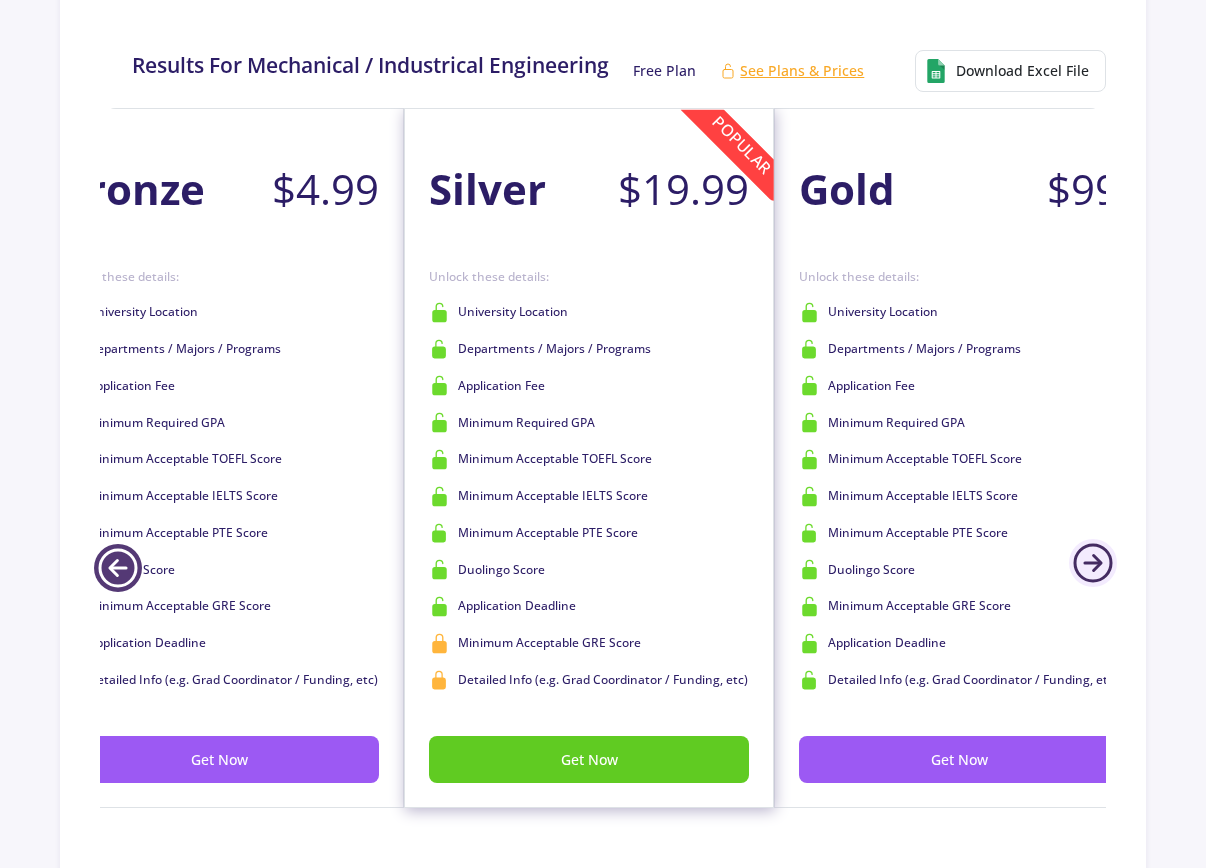 click 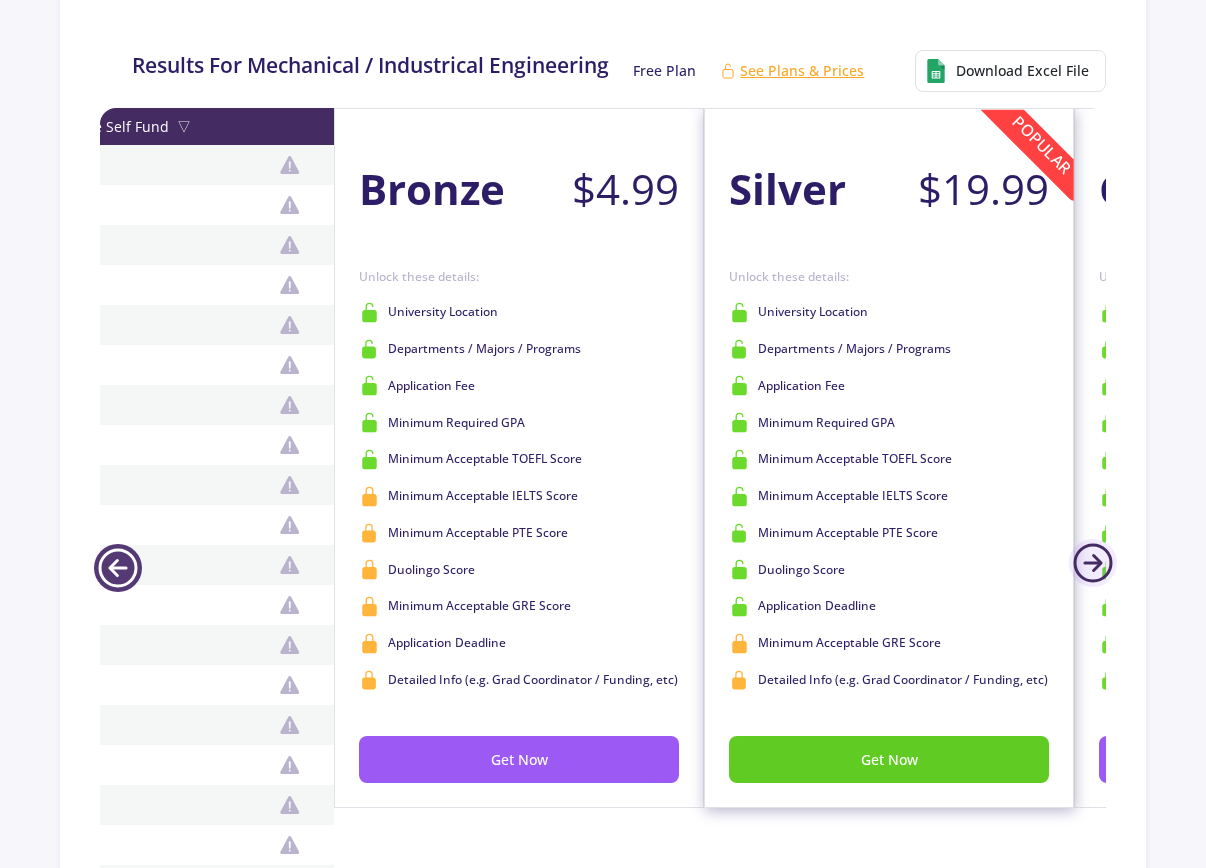click 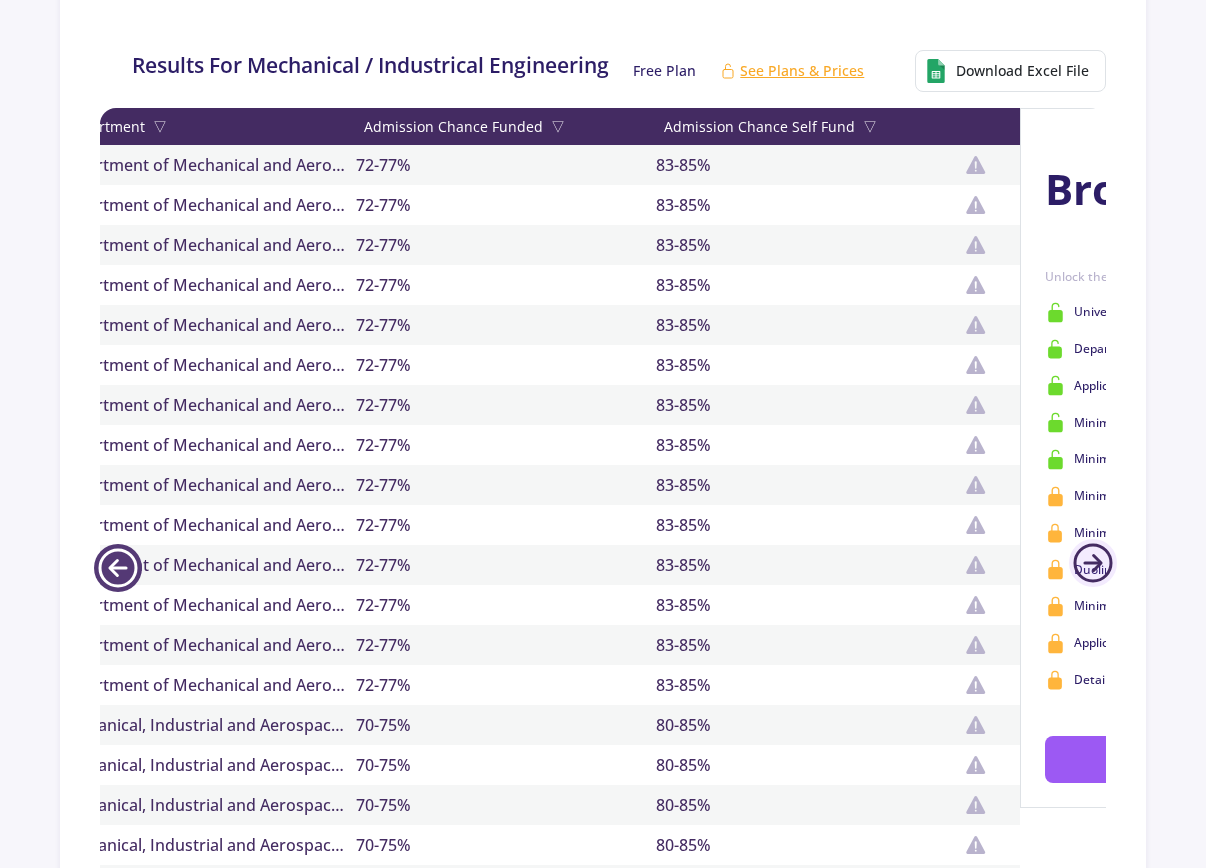 scroll, scrollTop: 0, scrollLeft: 1108, axis: horizontal 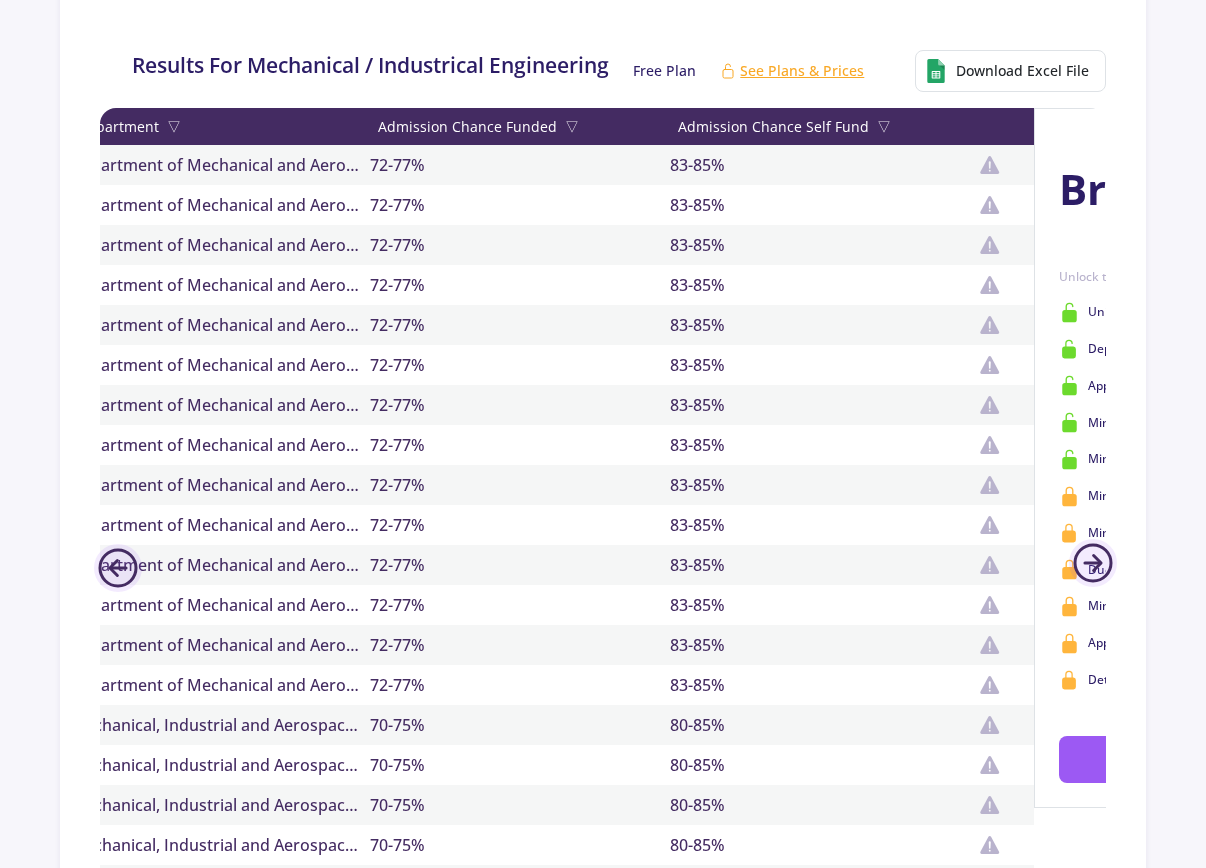 click on "Admission Chance Funded  ▽" 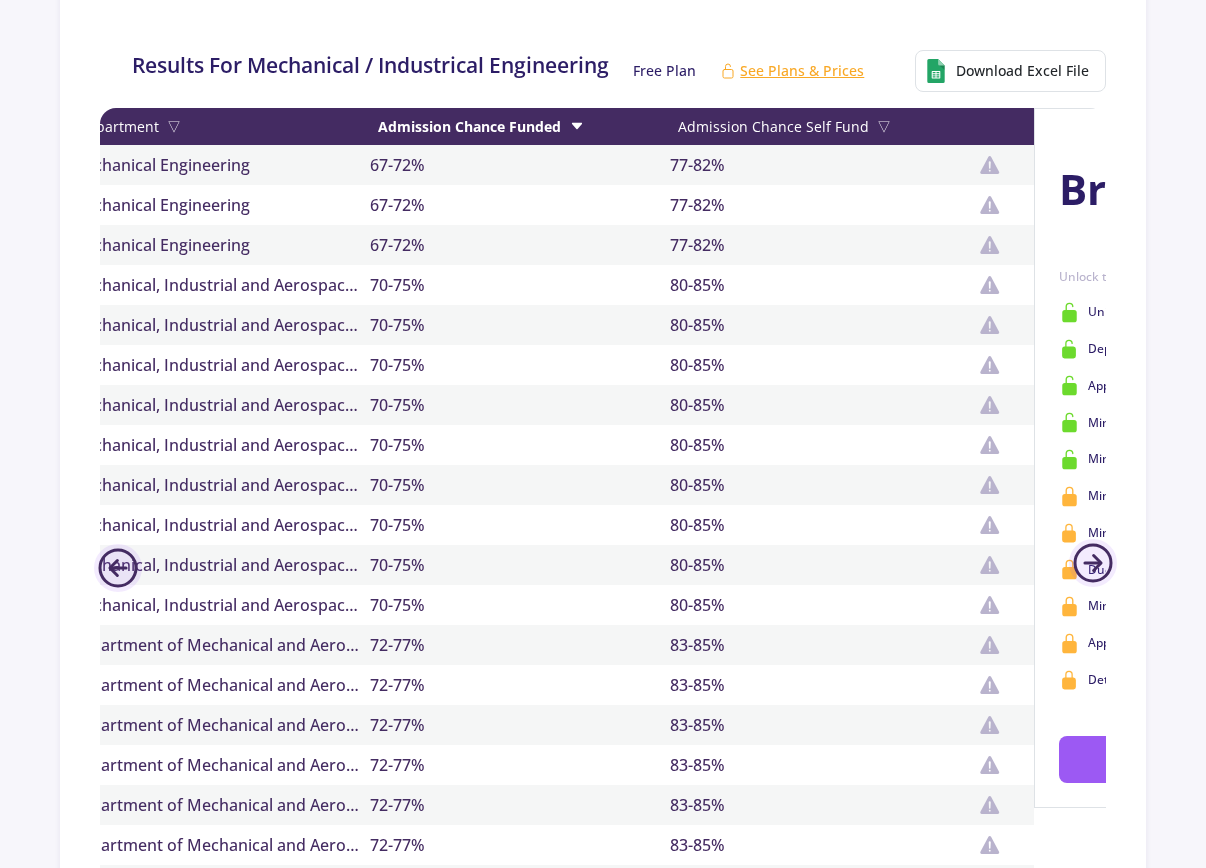click on "Admission Chance Funded" 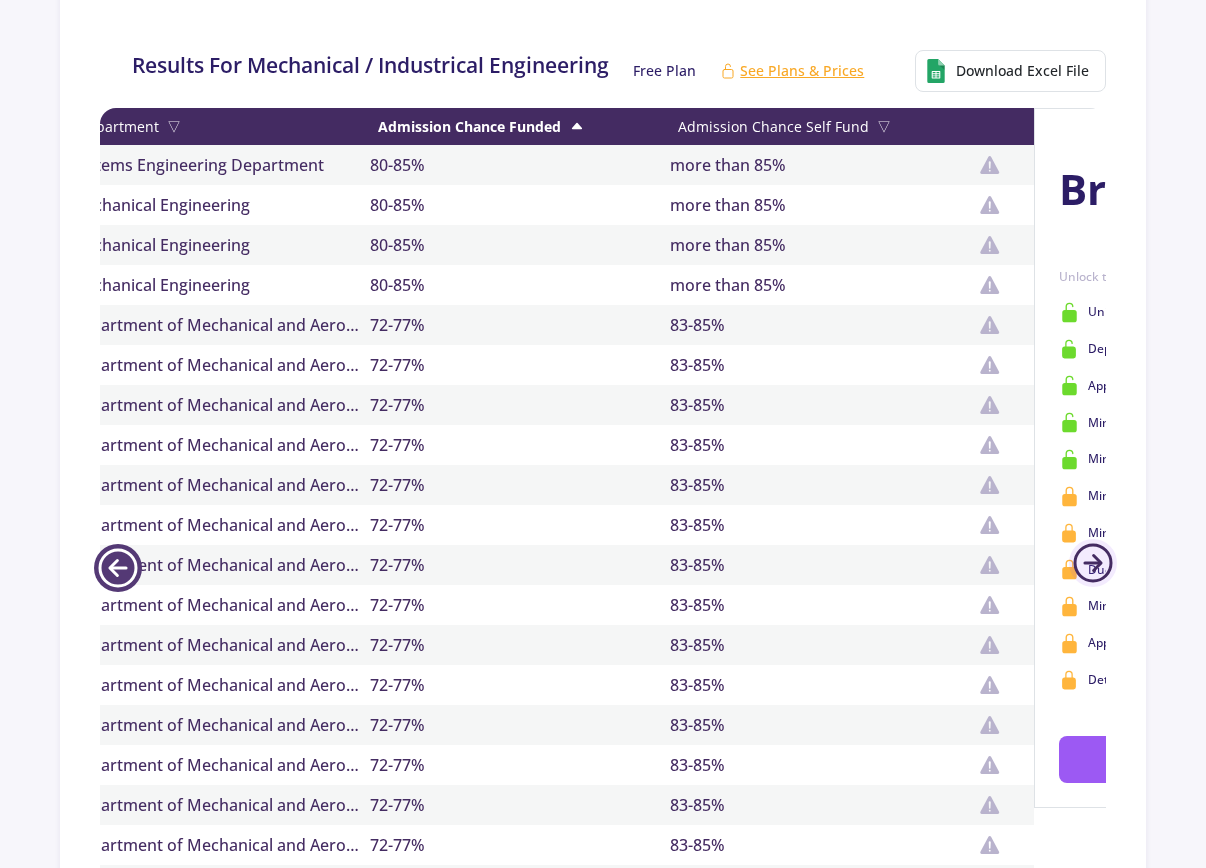 click 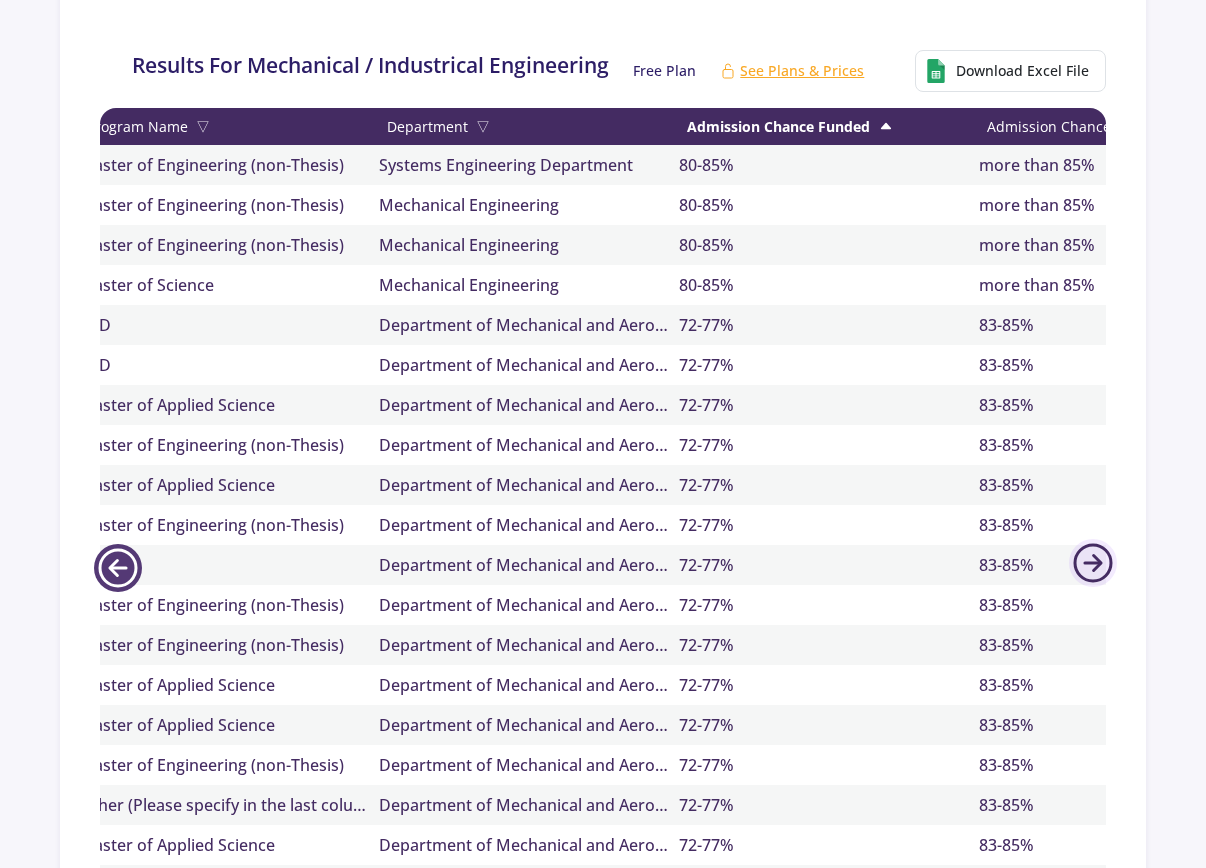 click 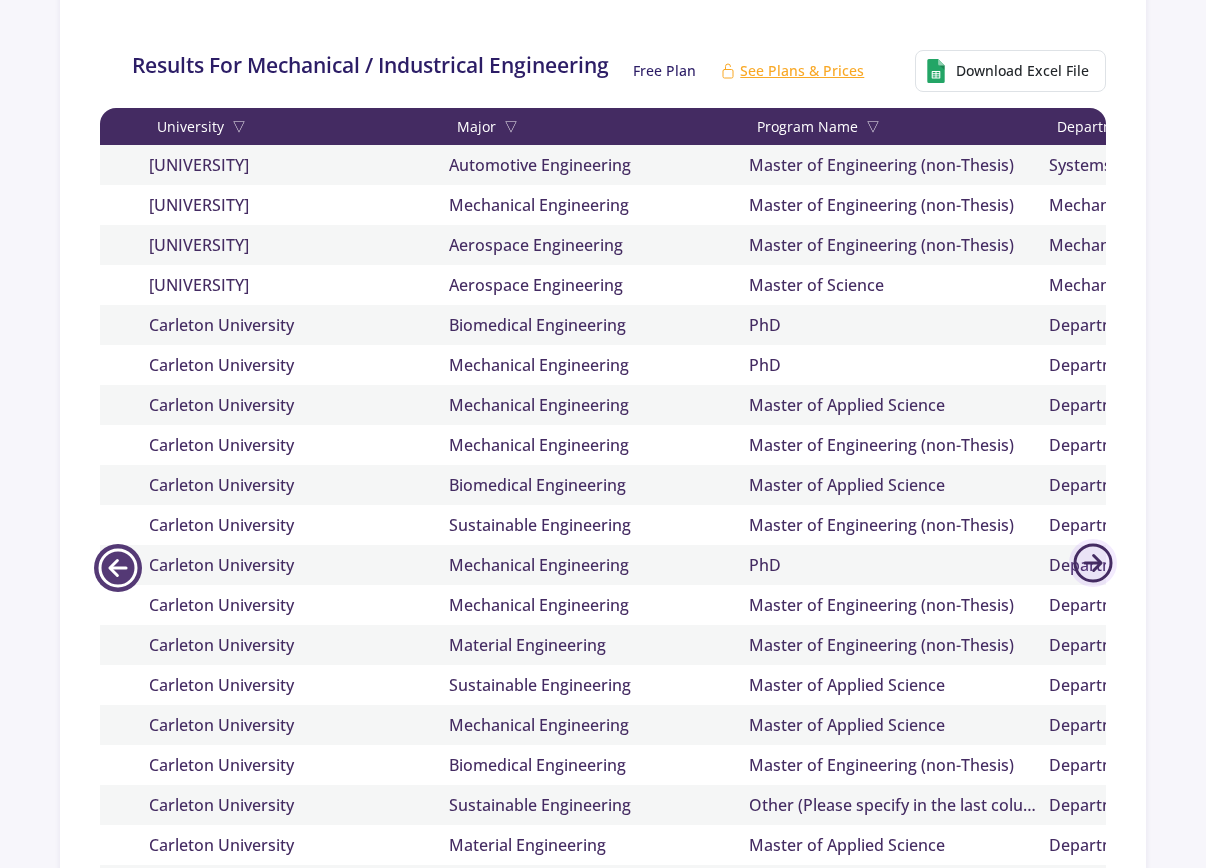 scroll, scrollTop: 0, scrollLeft: 99, axis: horizontal 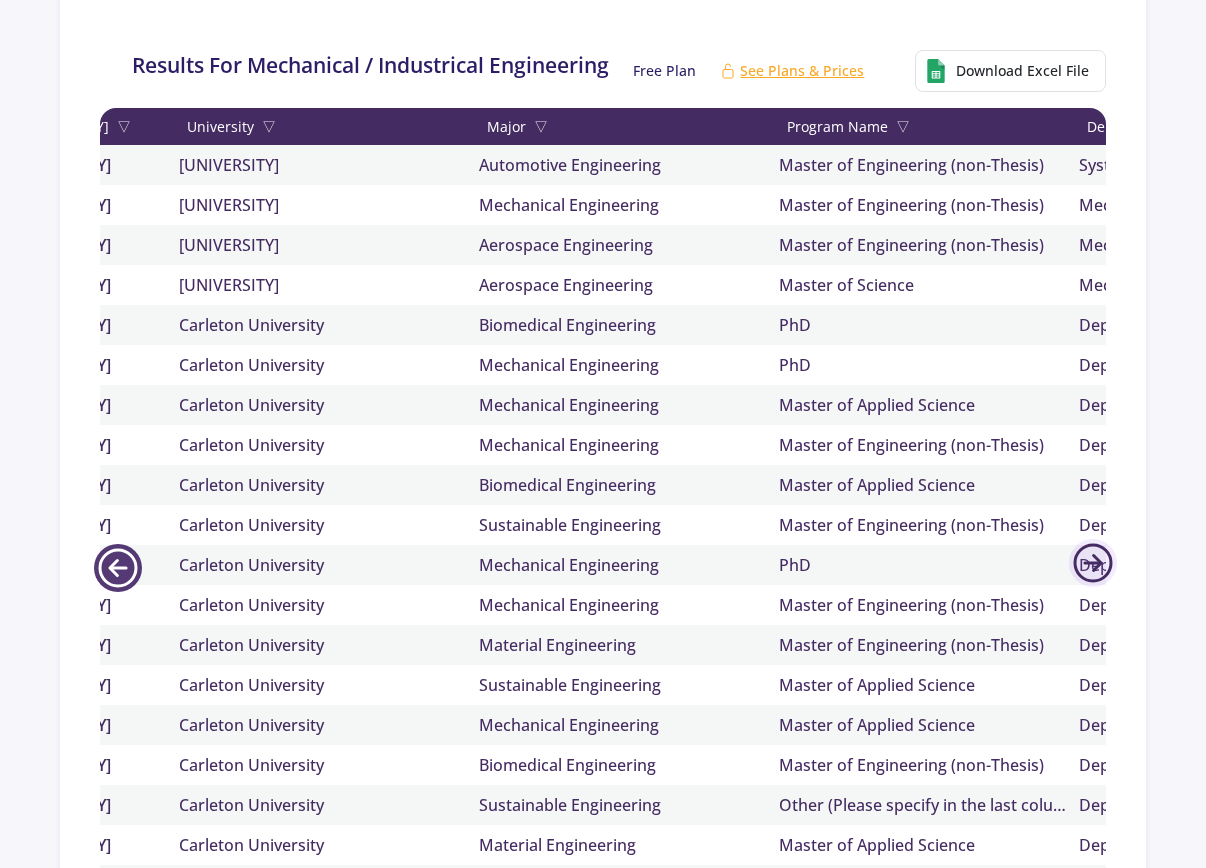 click 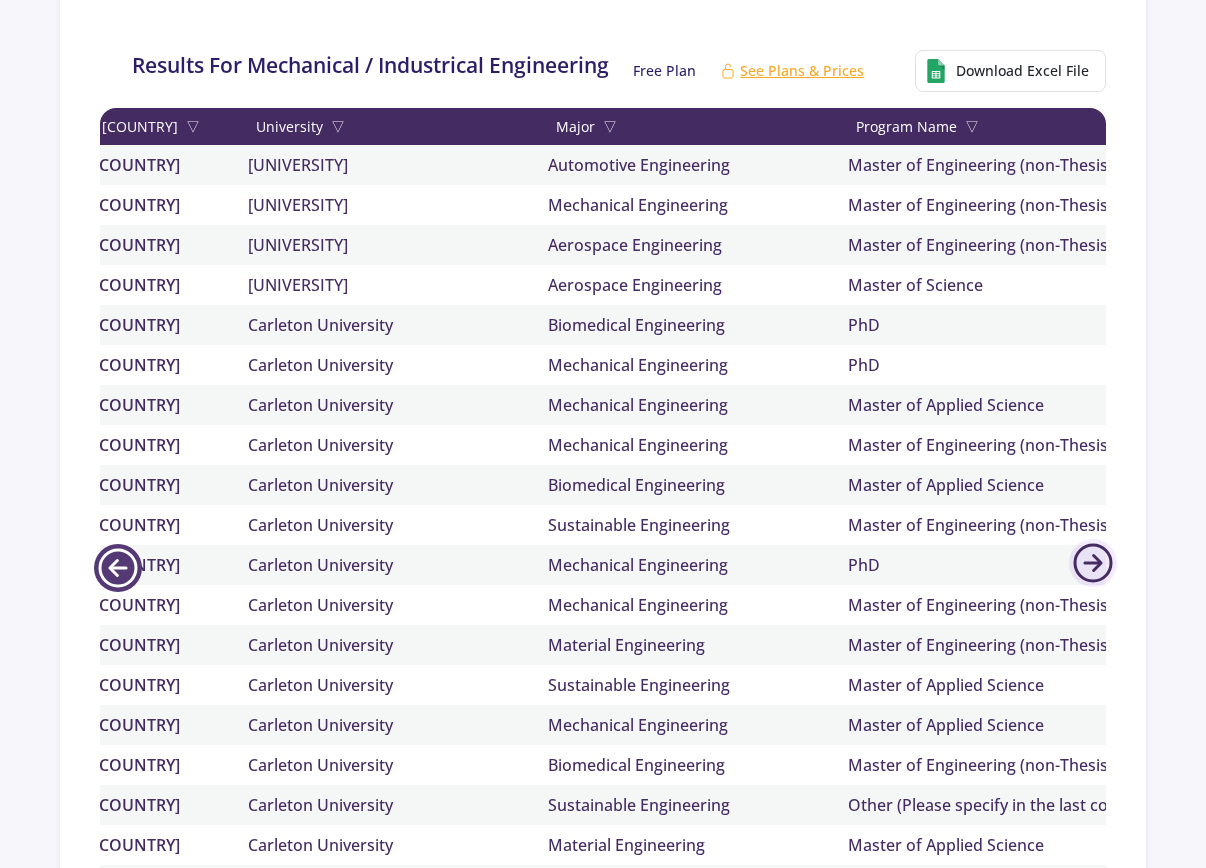 scroll, scrollTop: 0, scrollLeft: 0, axis: both 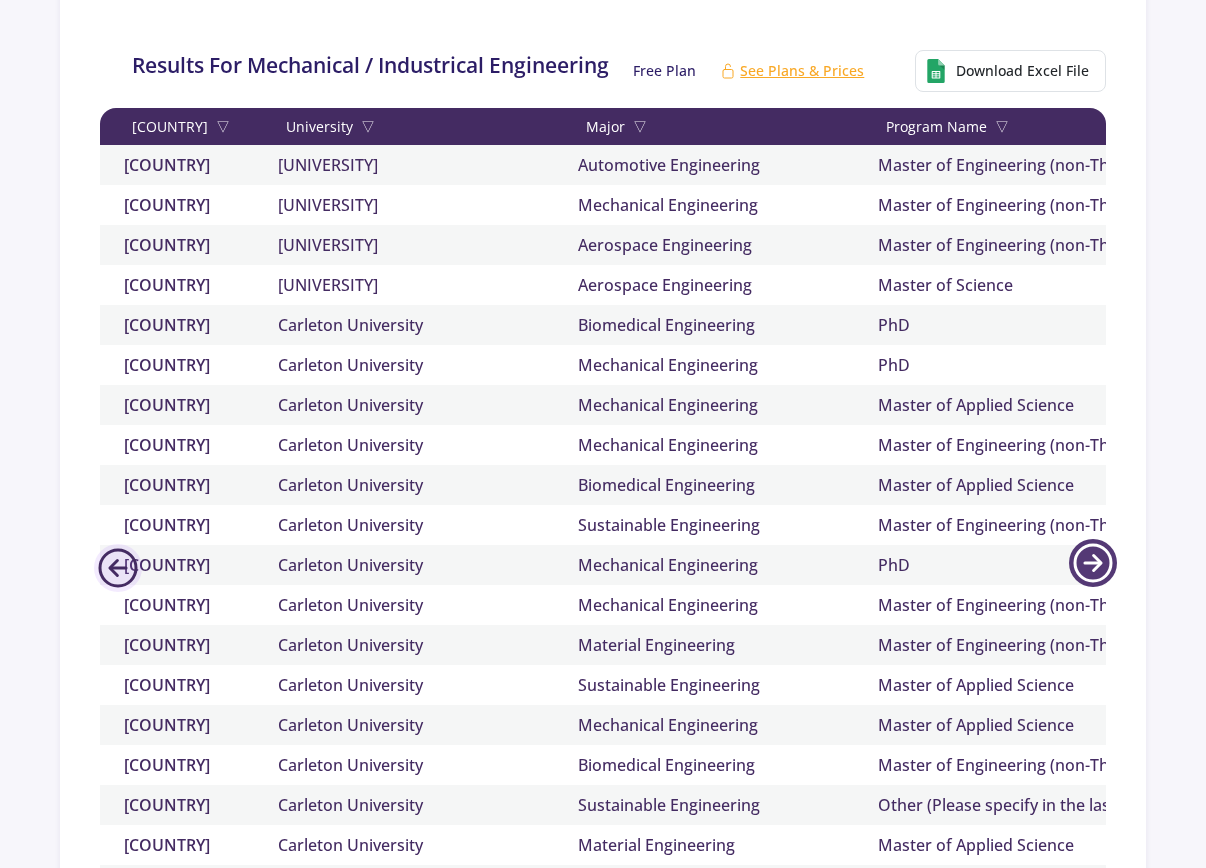 click 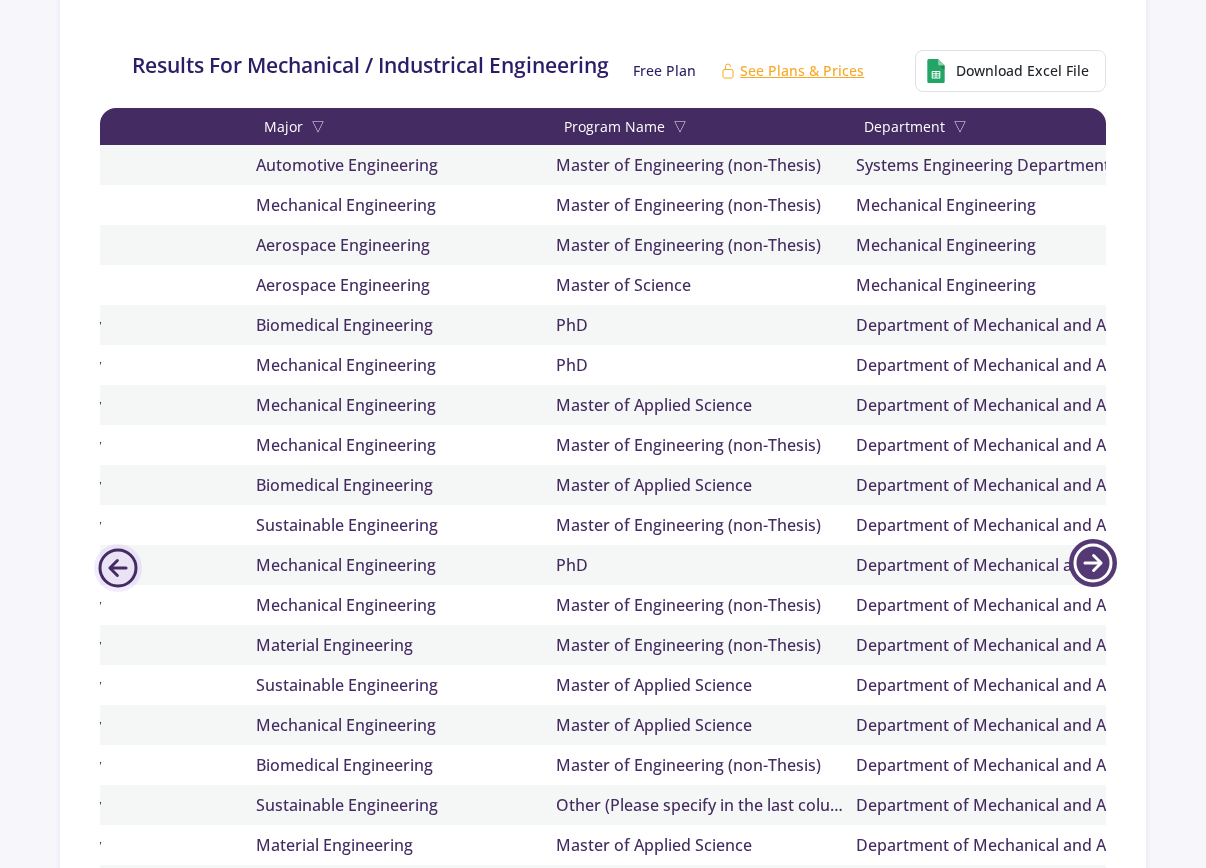 click 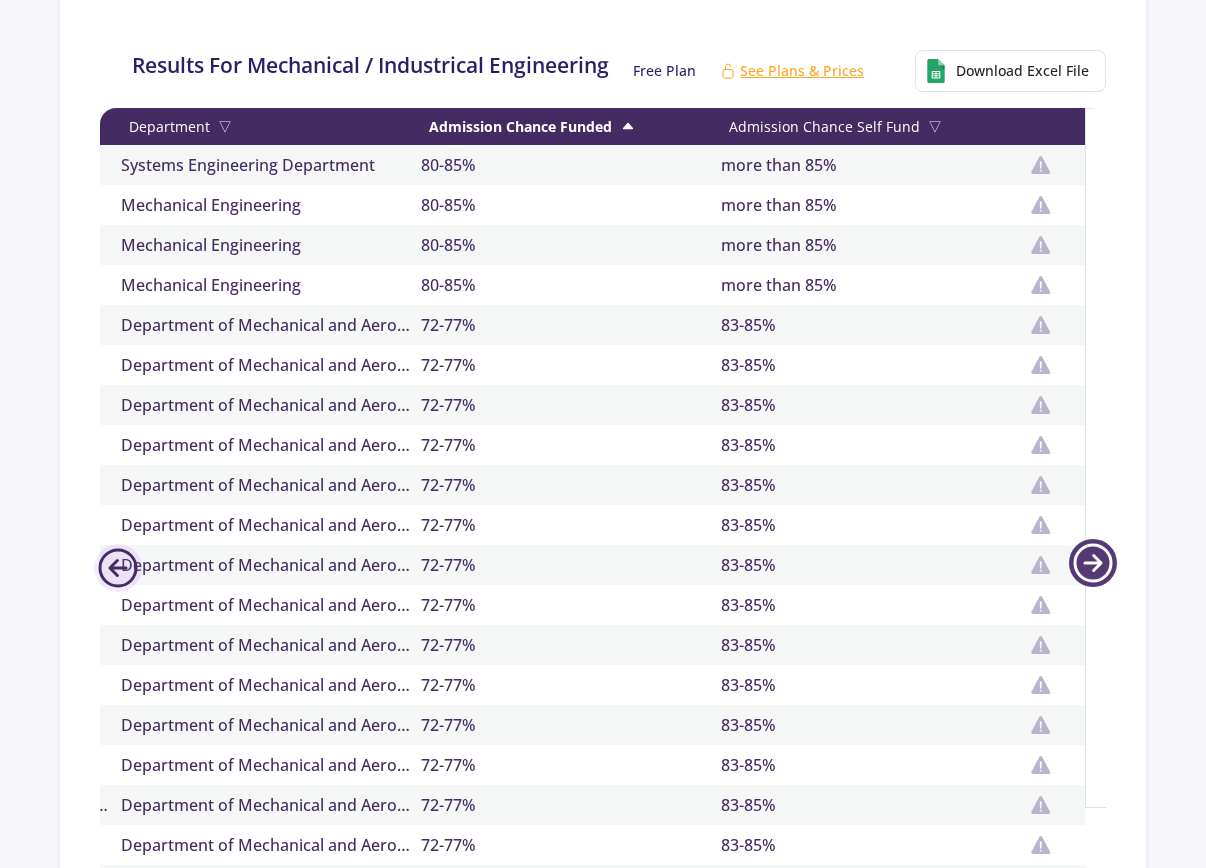 click 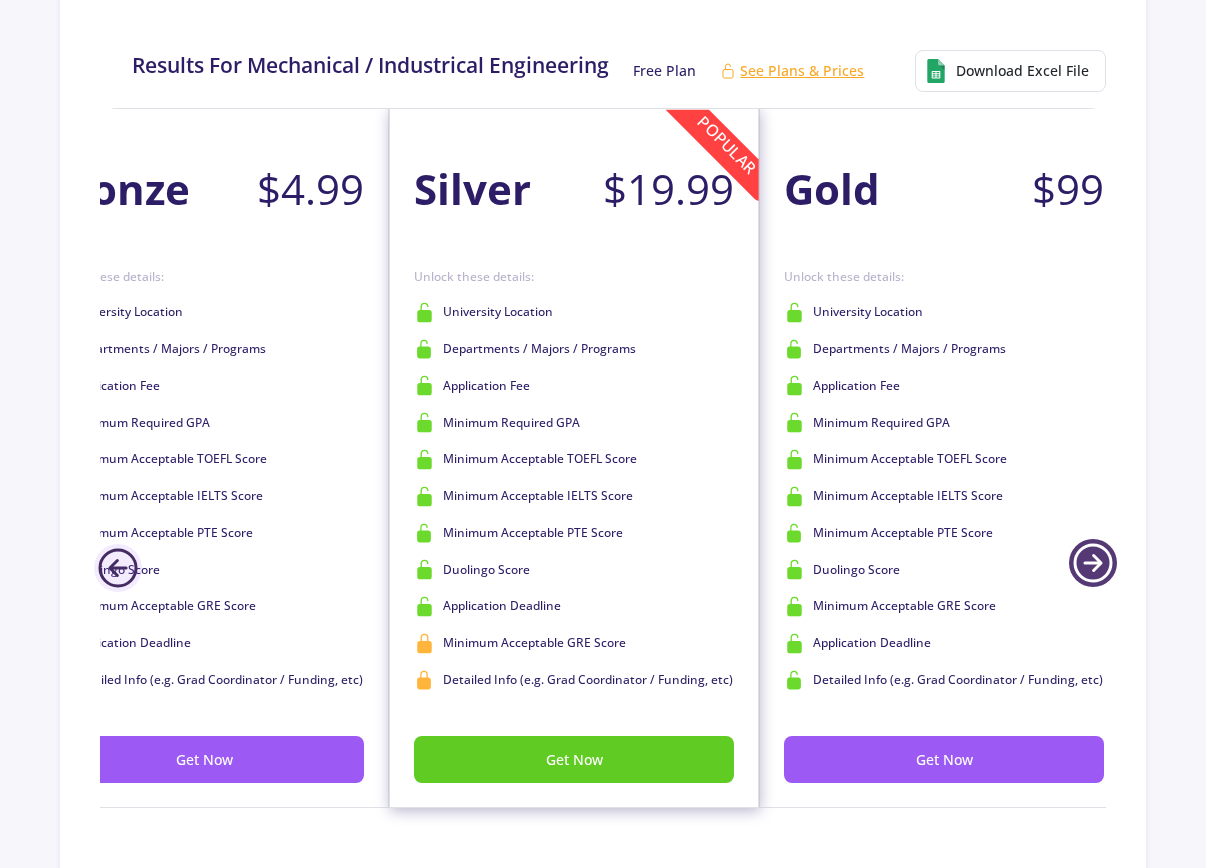 scroll, scrollTop: 0, scrollLeft: 2158, axis: horizontal 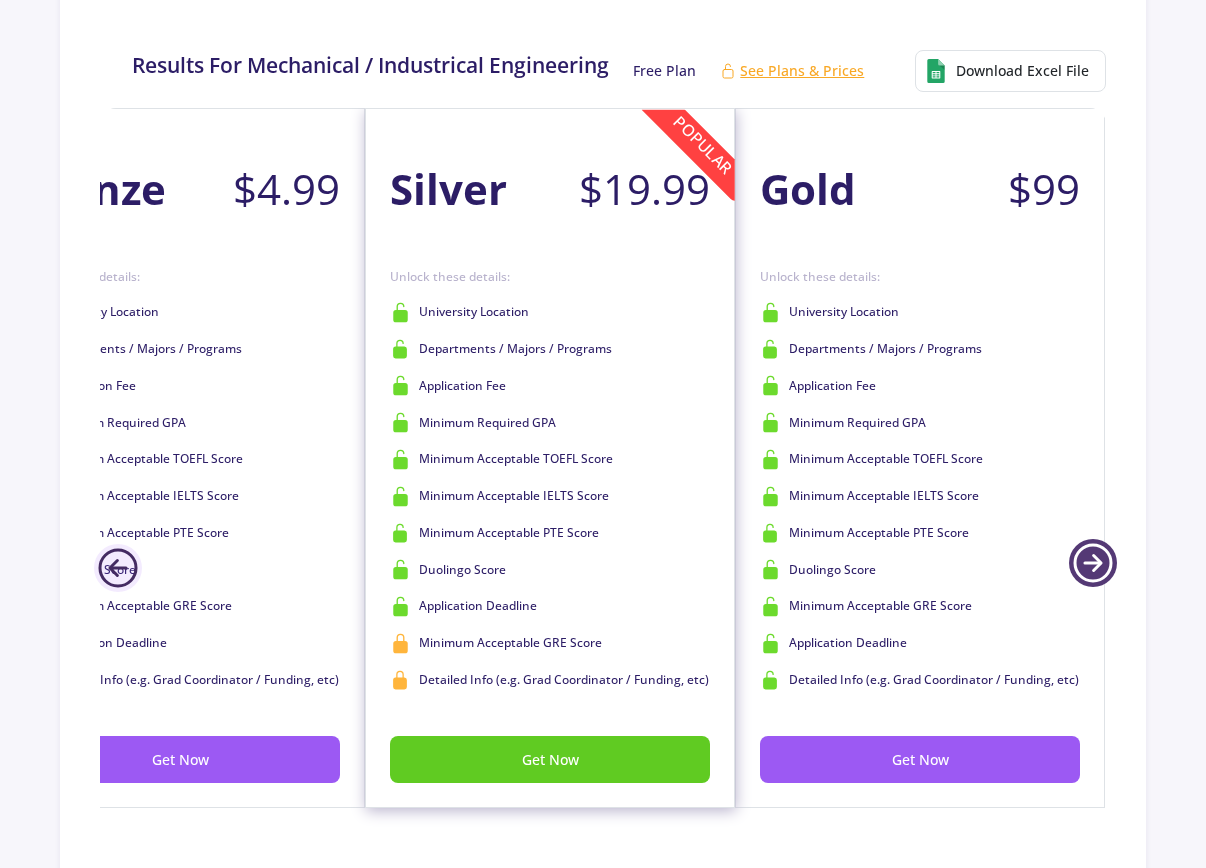 click 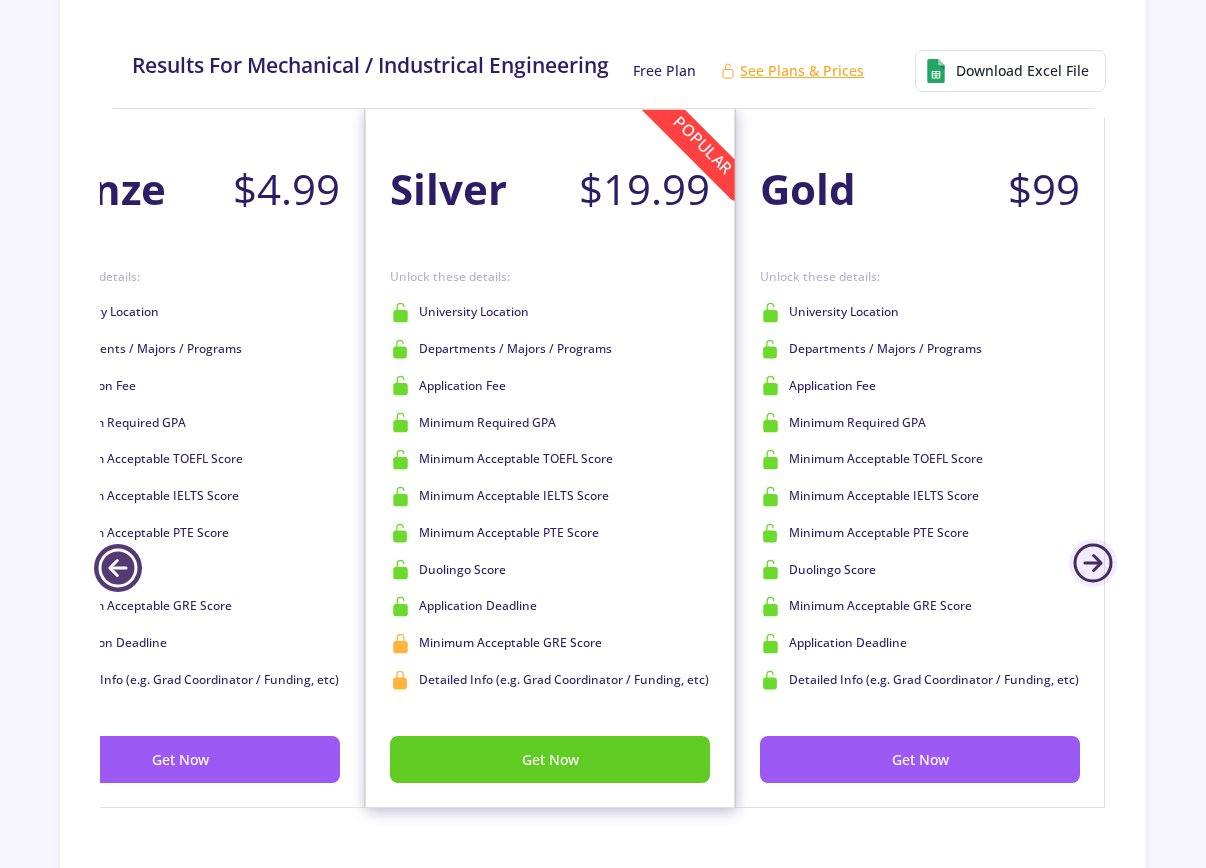 click 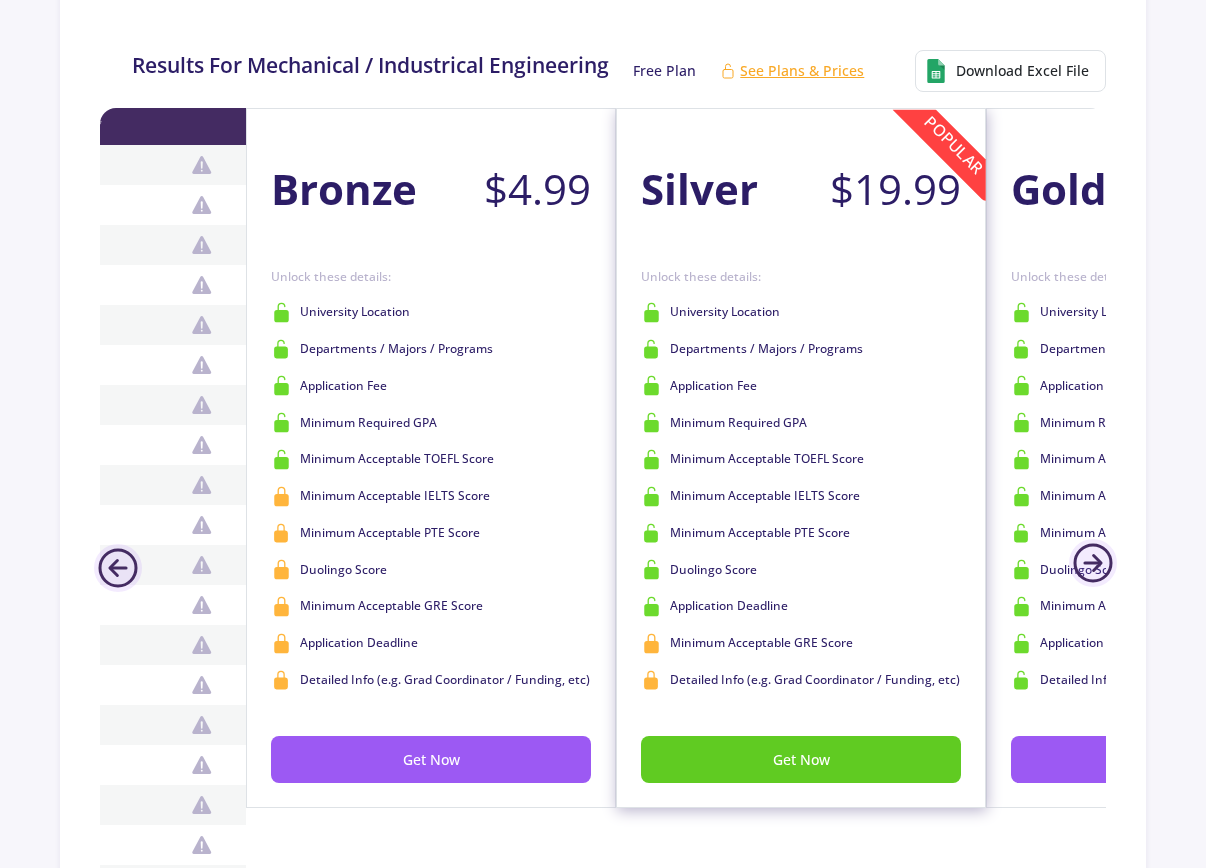 scroll, scrollTop: 0, scrollLeft: 1832, axis: horizontal 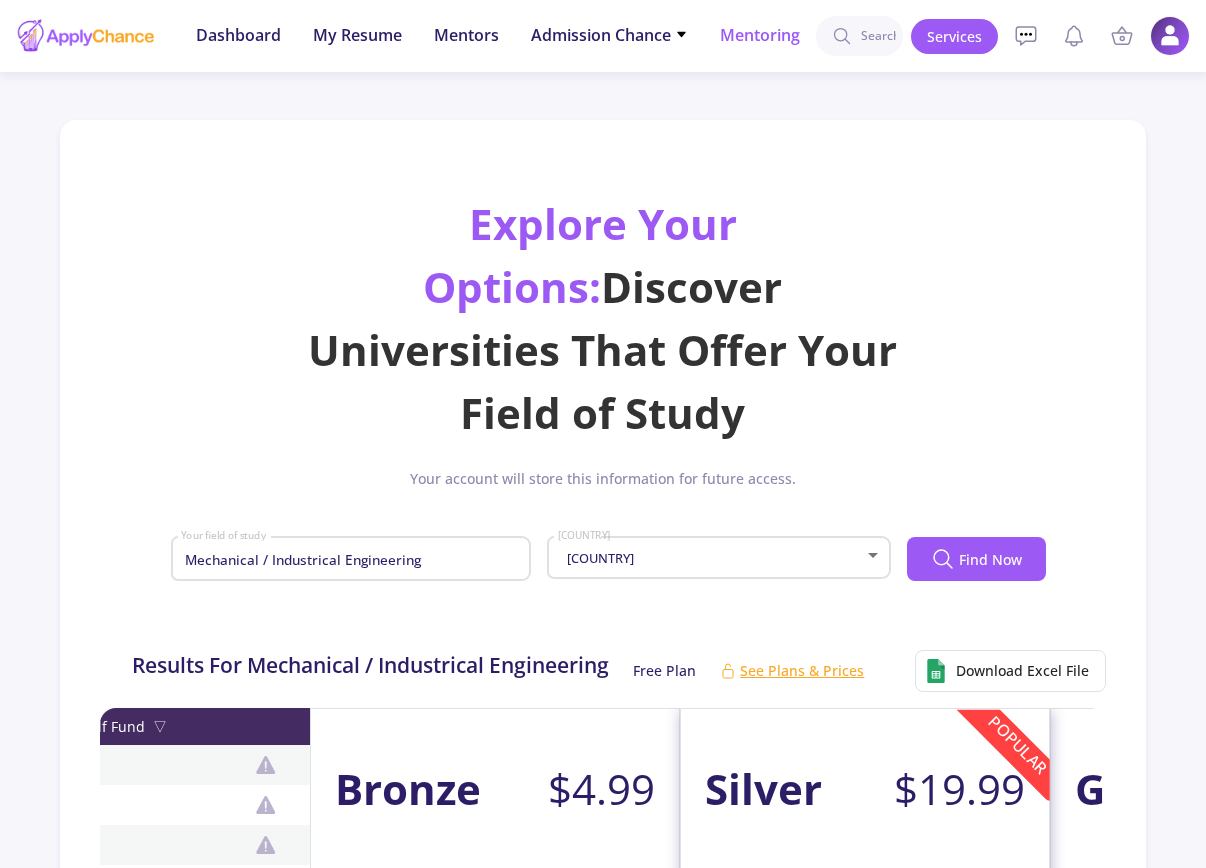 click on "Mentoring" 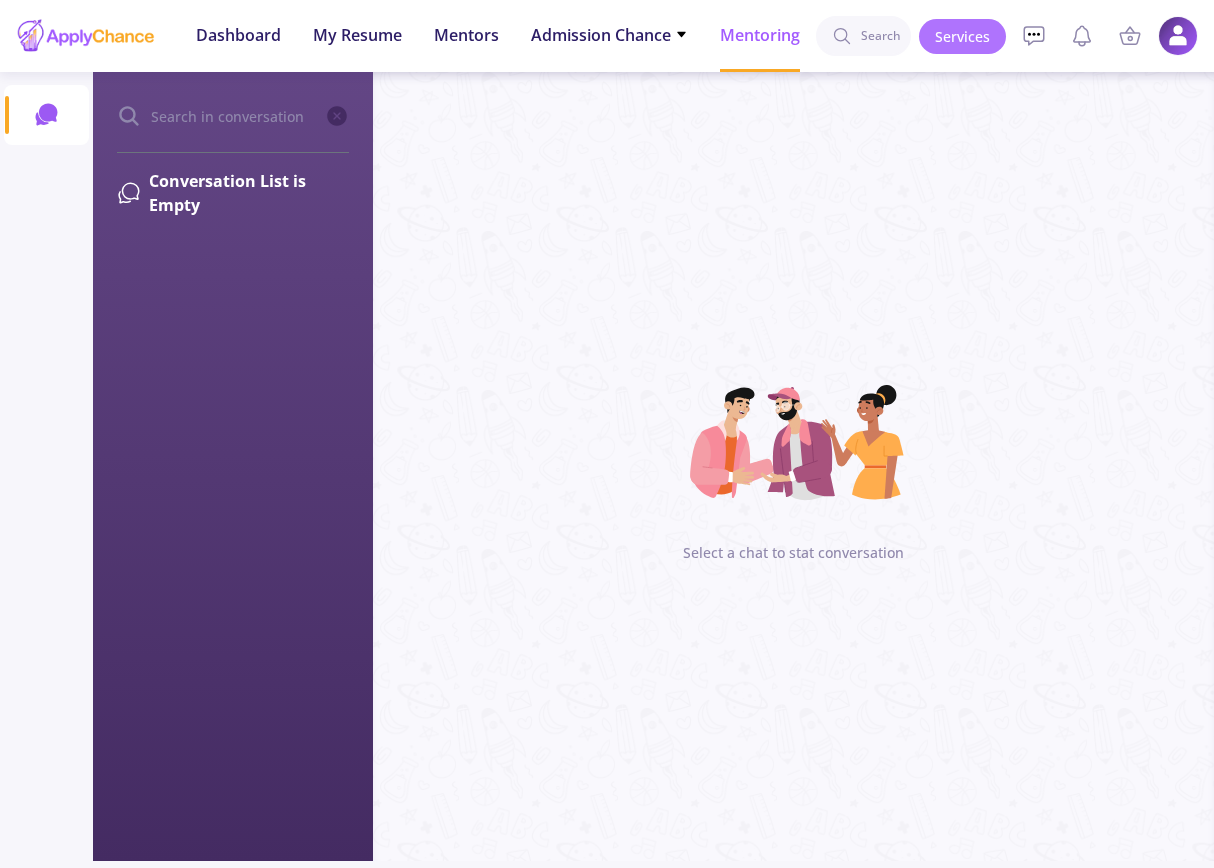 click on "Services" 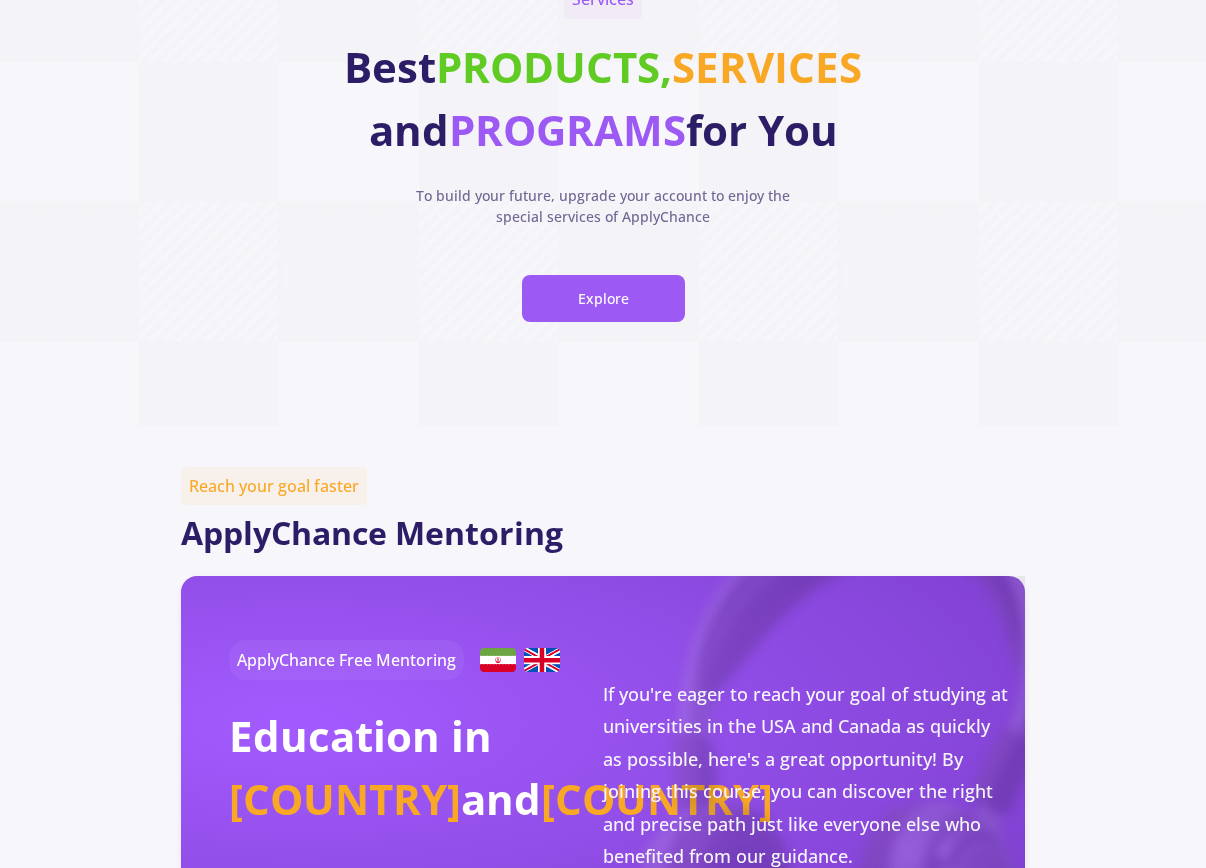 scroll, scrollTop: 0, scrollLeft: 0, axis: both 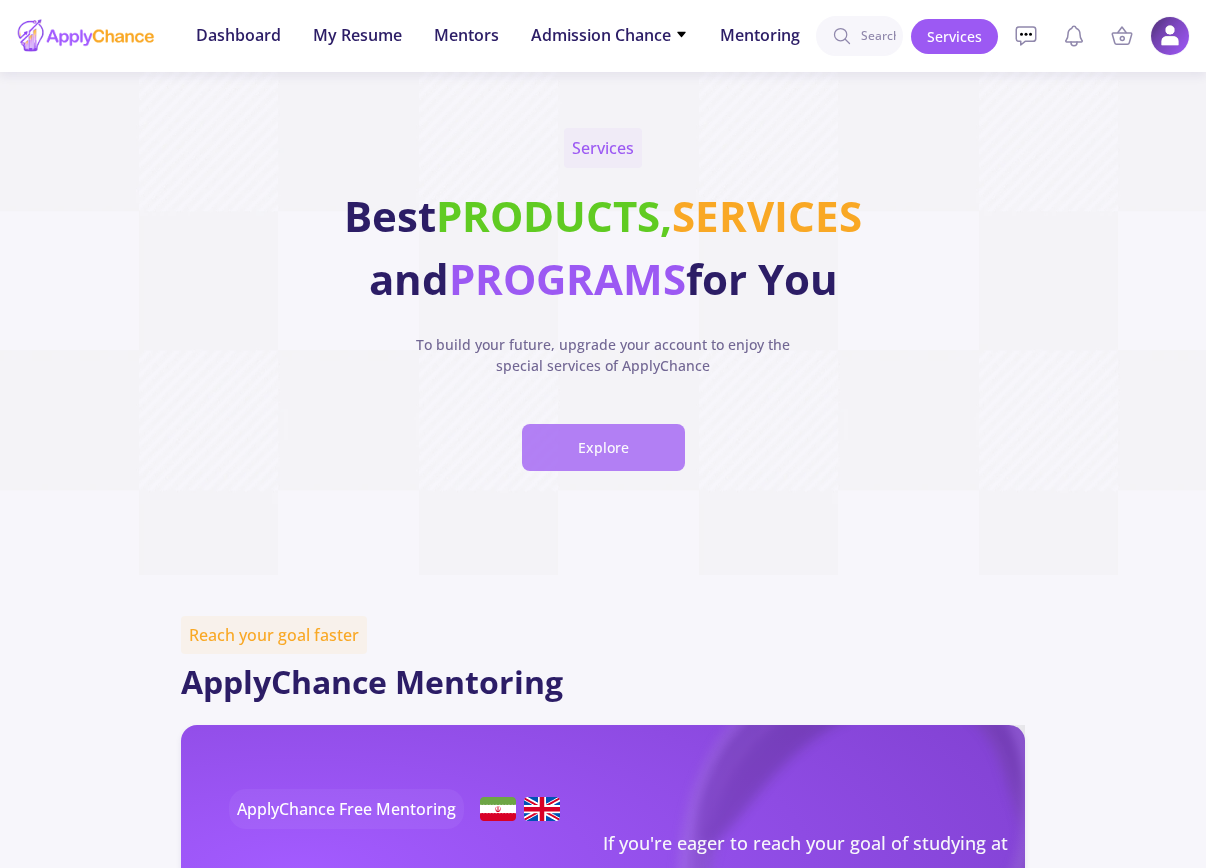 click on "Explore" 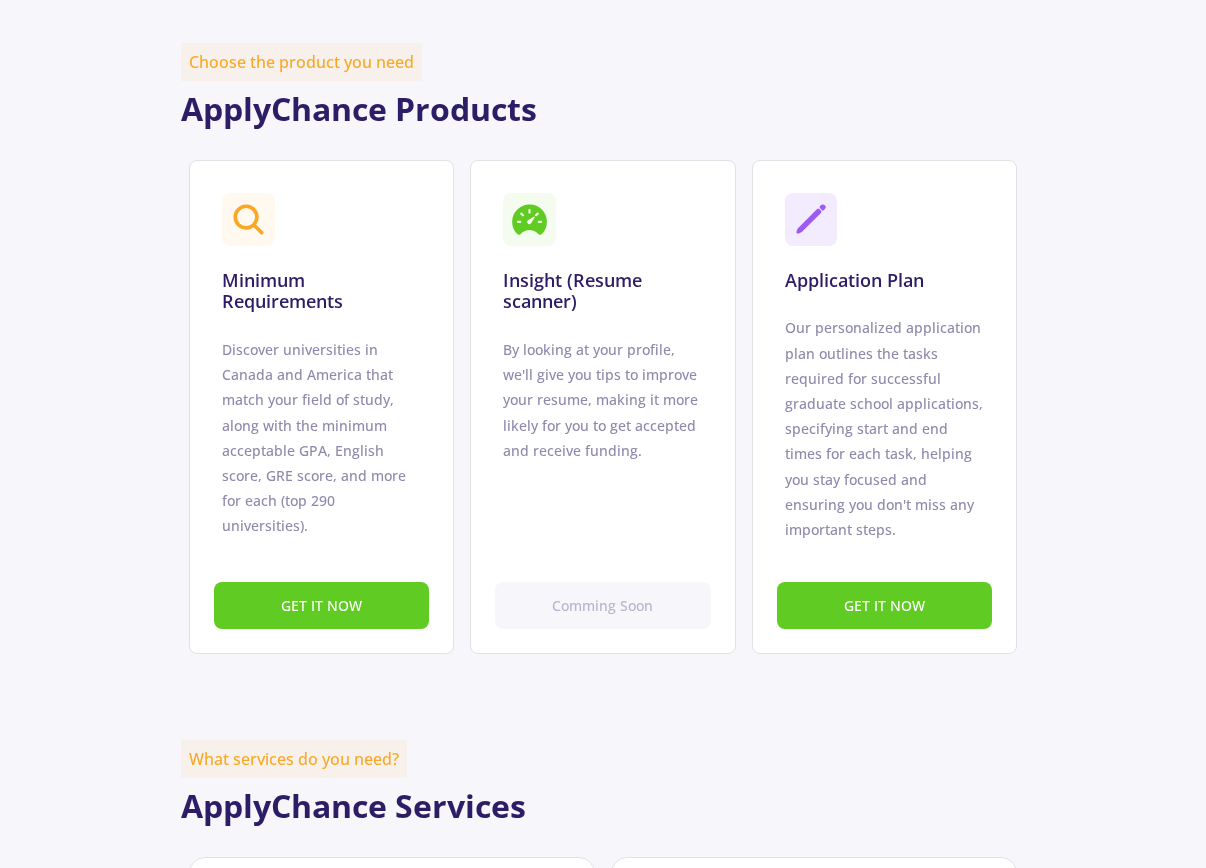 scroll, scrollTop: 1230, scrollLeft: 0, axis: vertical 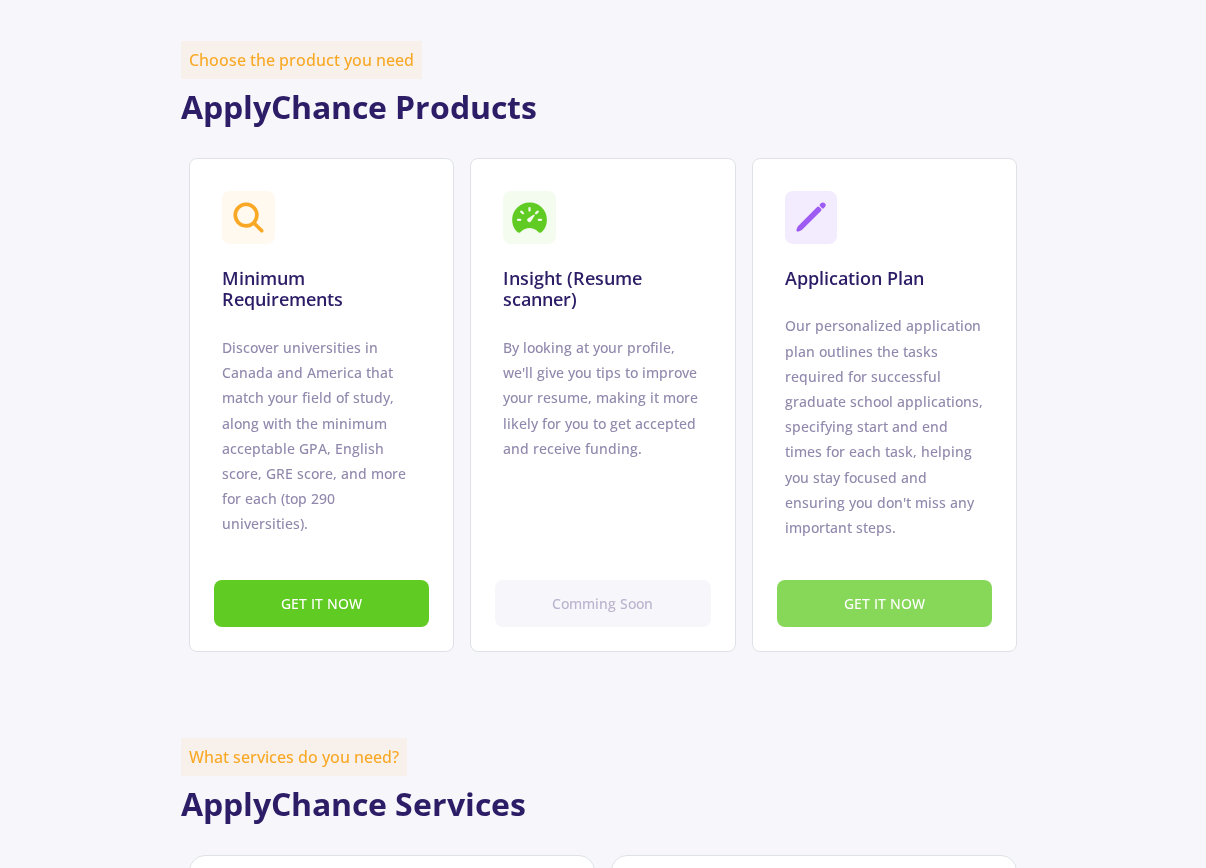 click on "GET IT NOW" 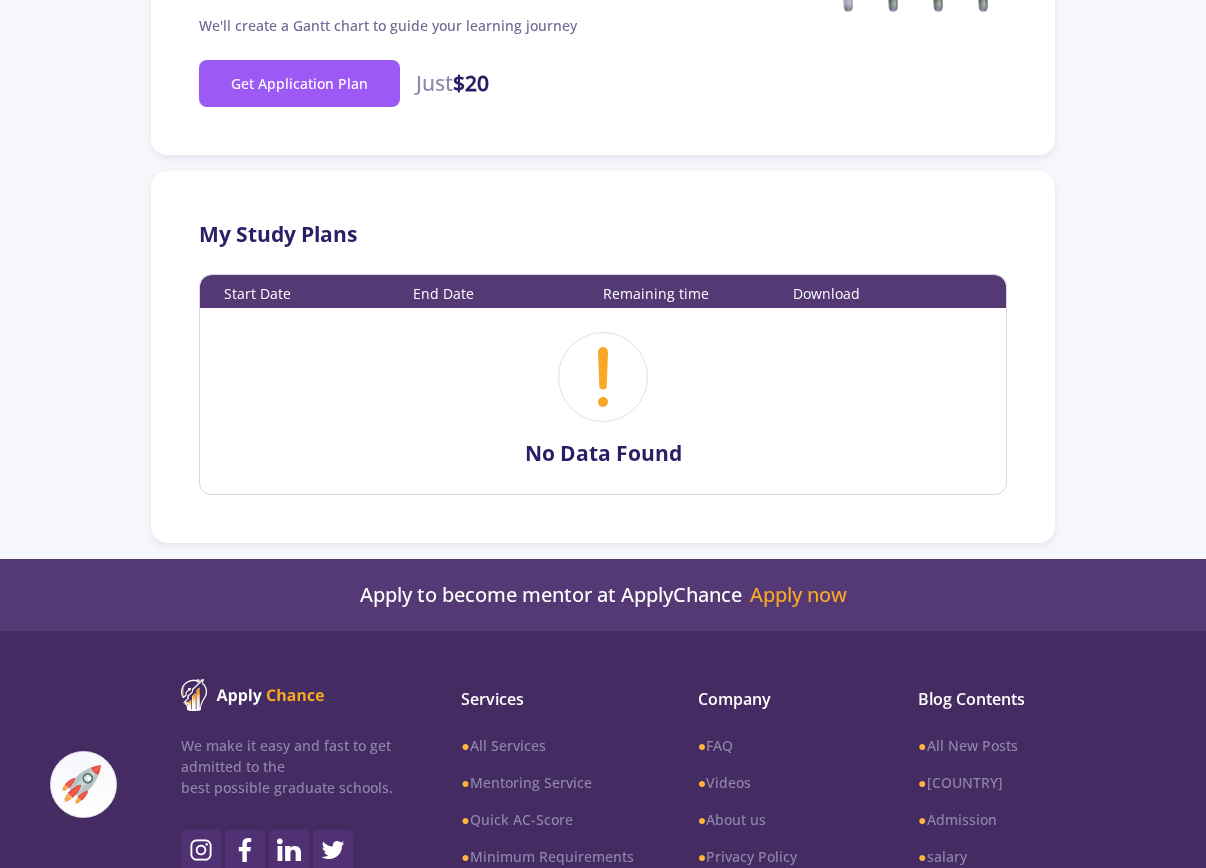 scroll, scrollTop: 61, scrollLeft: 0, axis: vertical 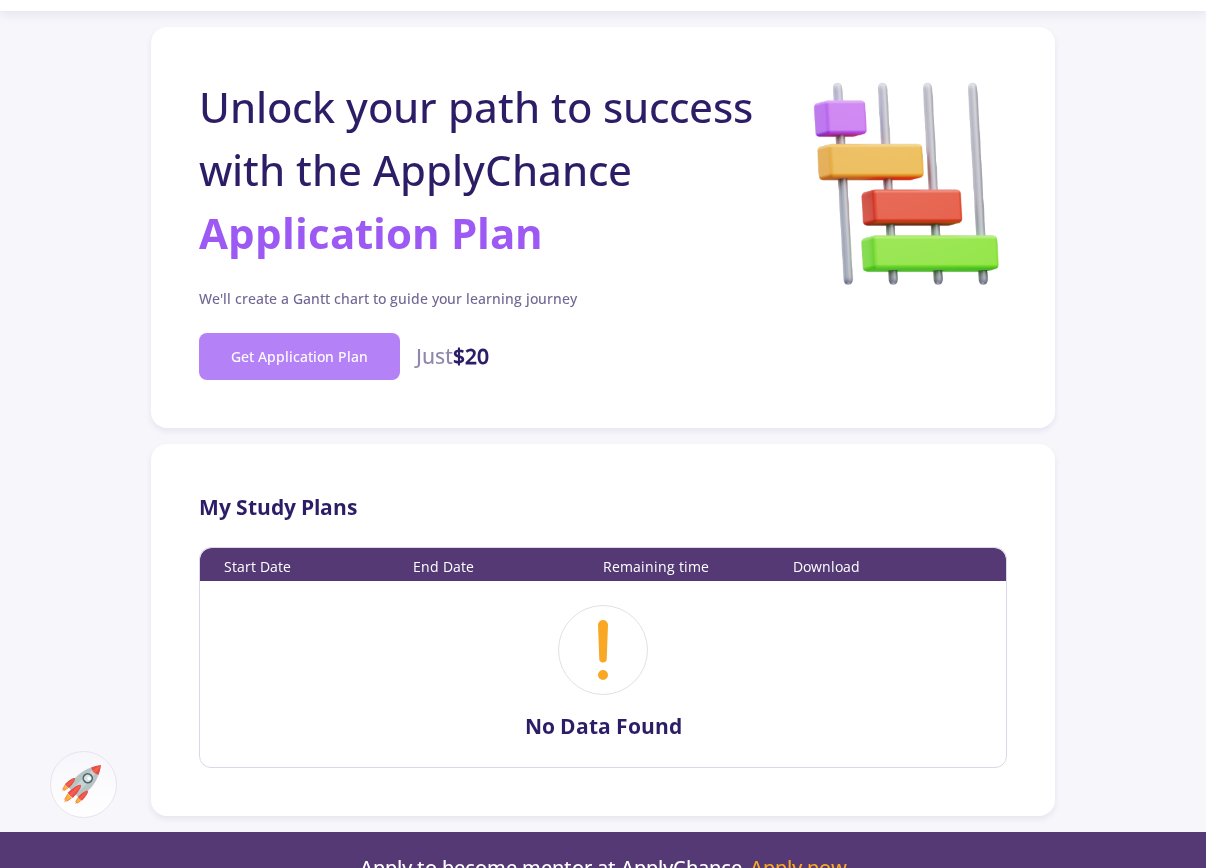 click on "Get Application Plan" 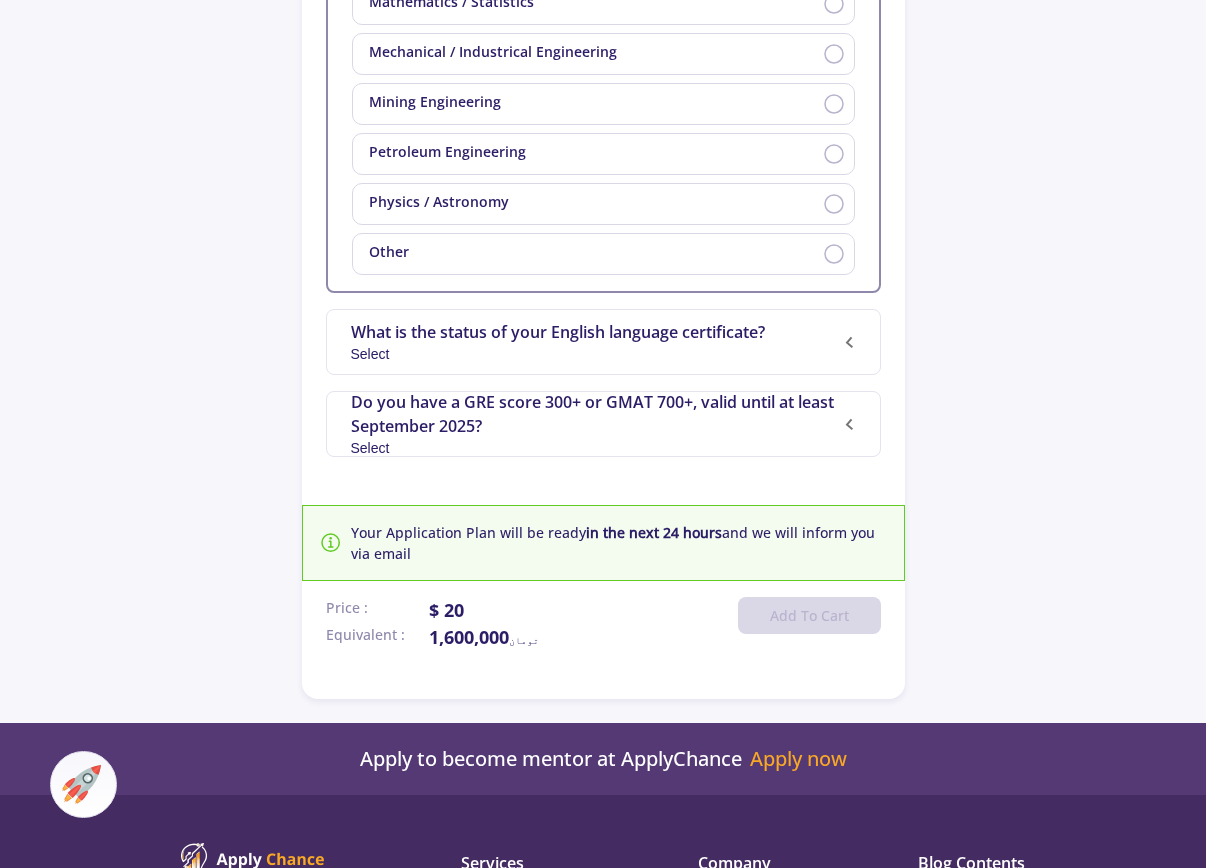 scroll, scrollTop: 960, scrollLeft: 0, axis: vertical 